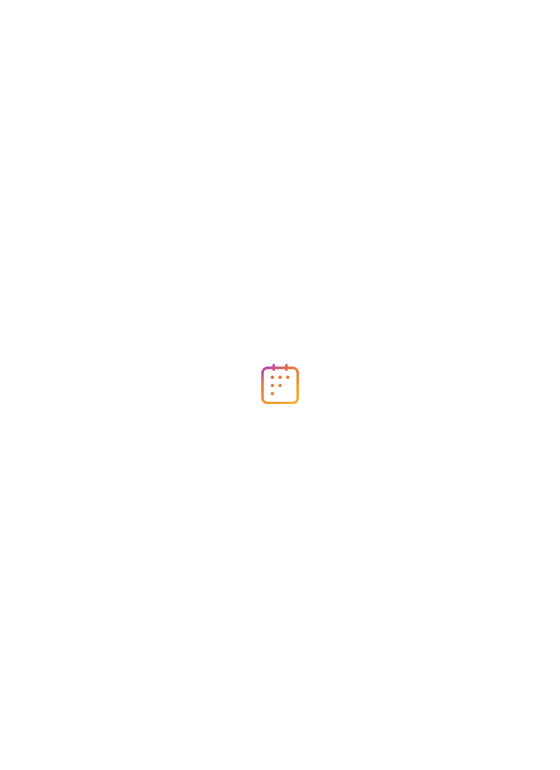 scroll, scrollTop: 0, scrollLeft: 0, axis: both 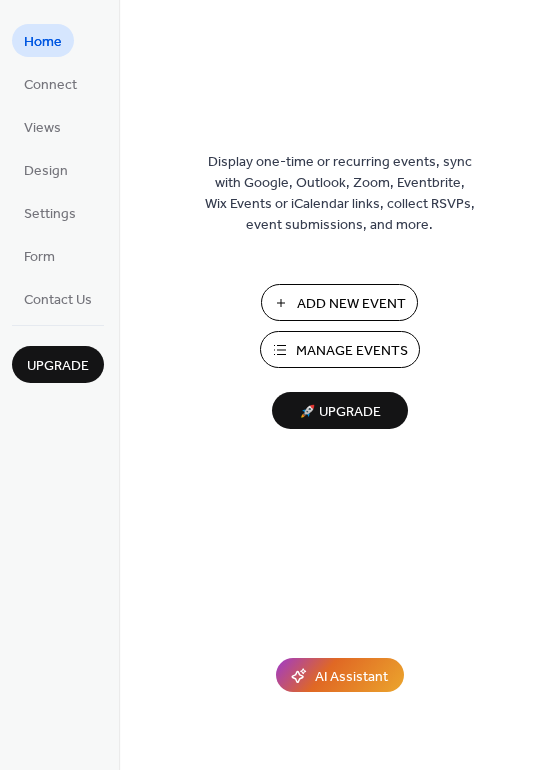 click on "Add New Event" at bounding box center [351, 304] 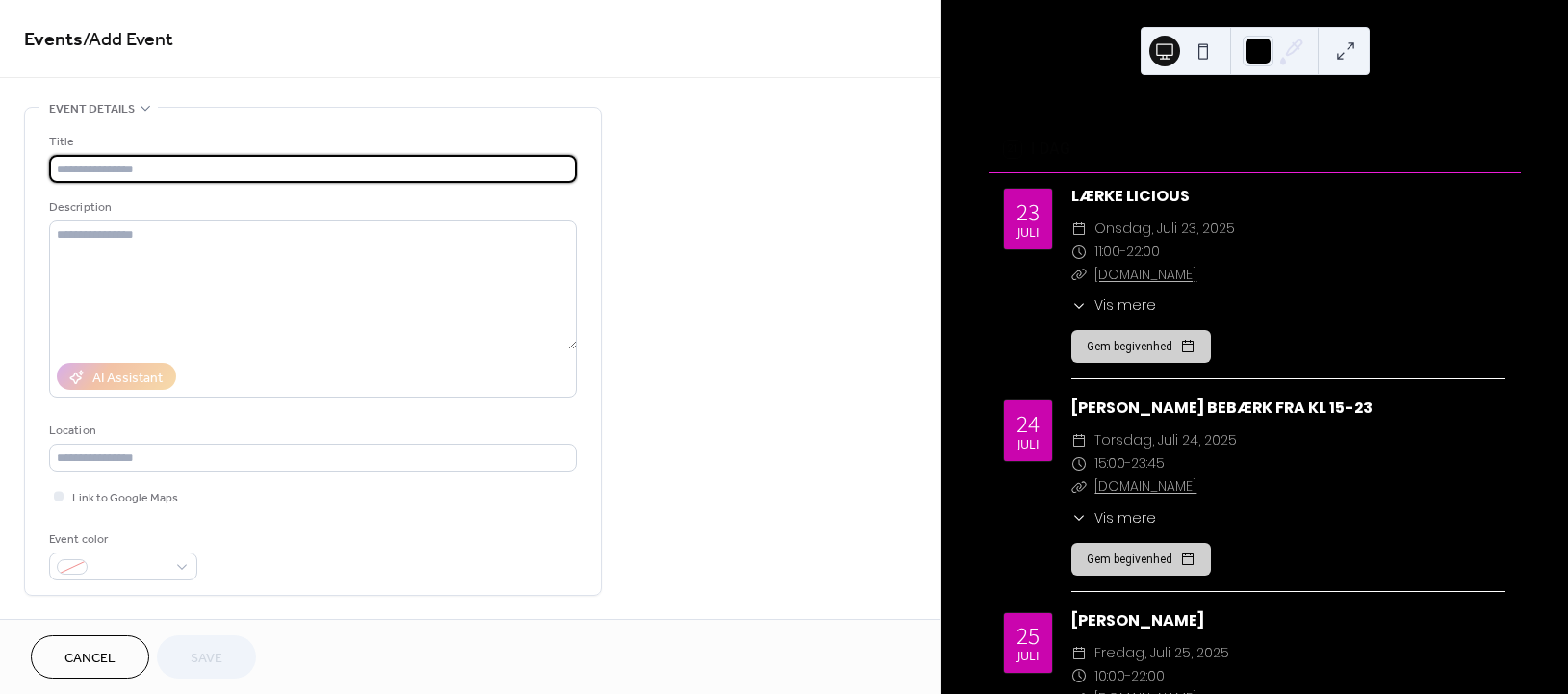 scroll, scrollTop: 0, scrollLeft: 0, axis: both 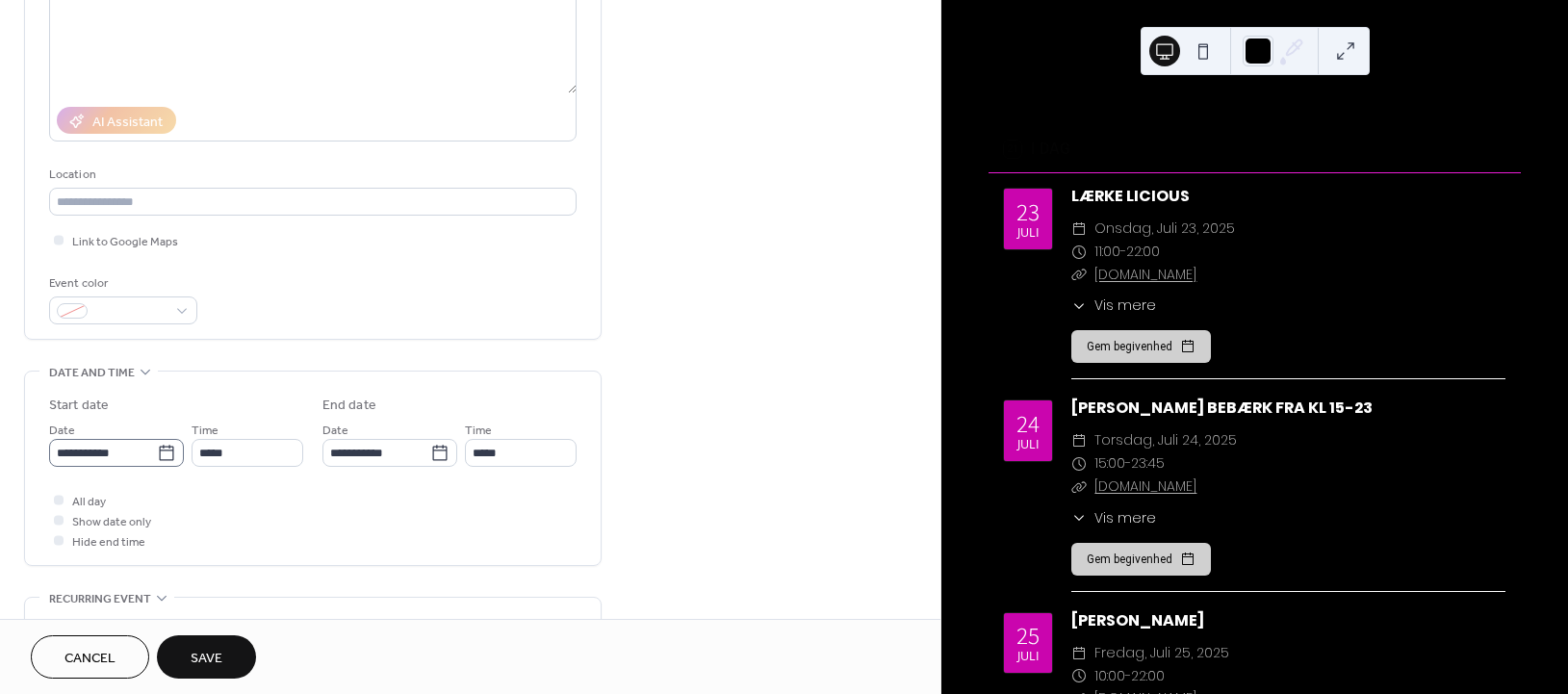 type on "*****" 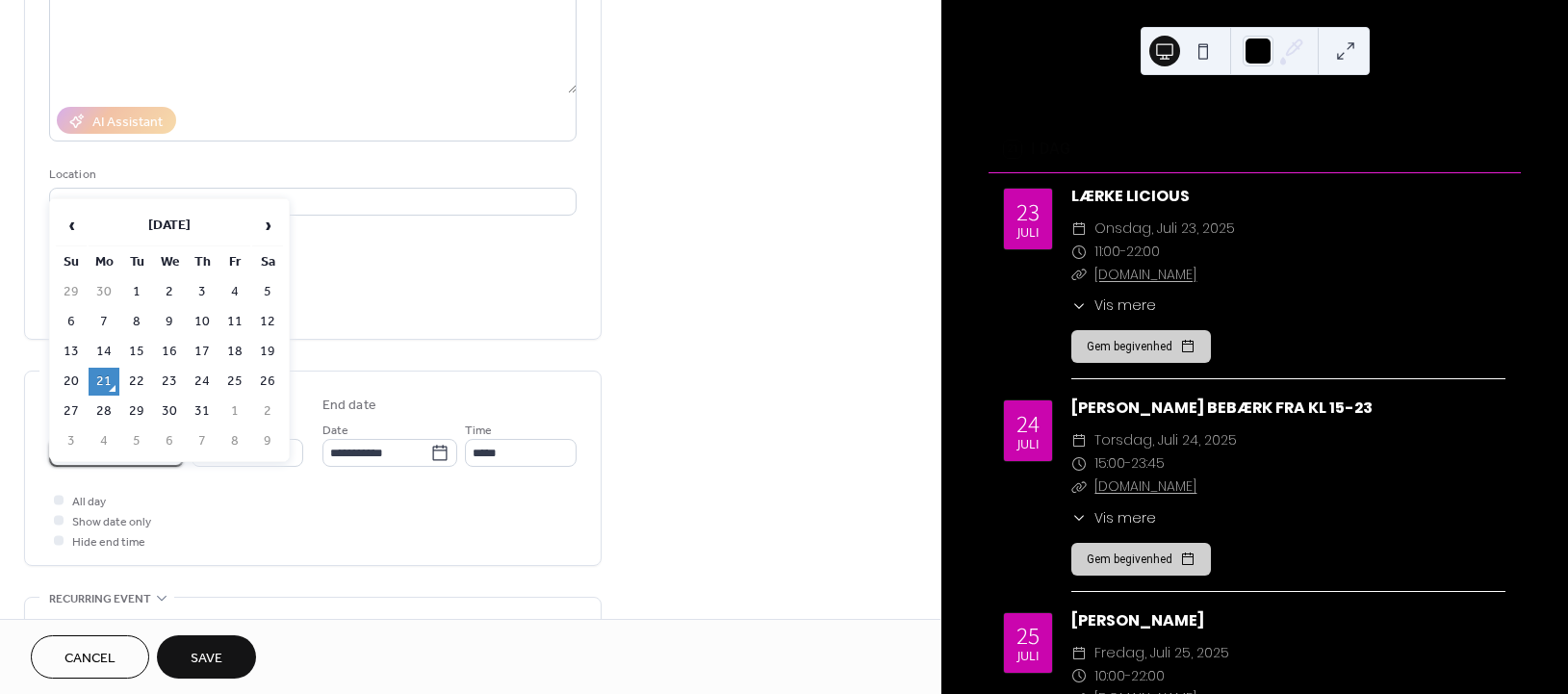 click on "**********" at bounding box center (103, 452) 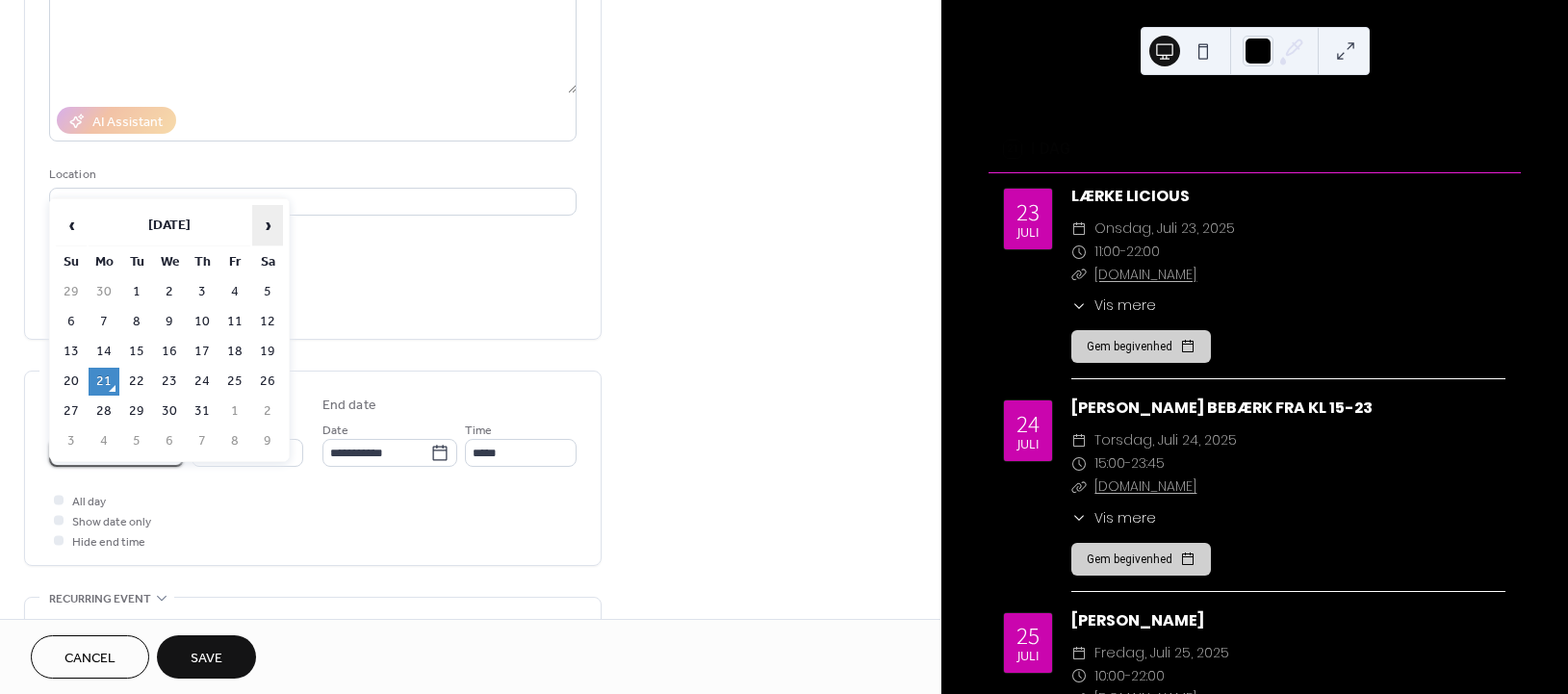 click on "›" at bounding box center [268, 225] 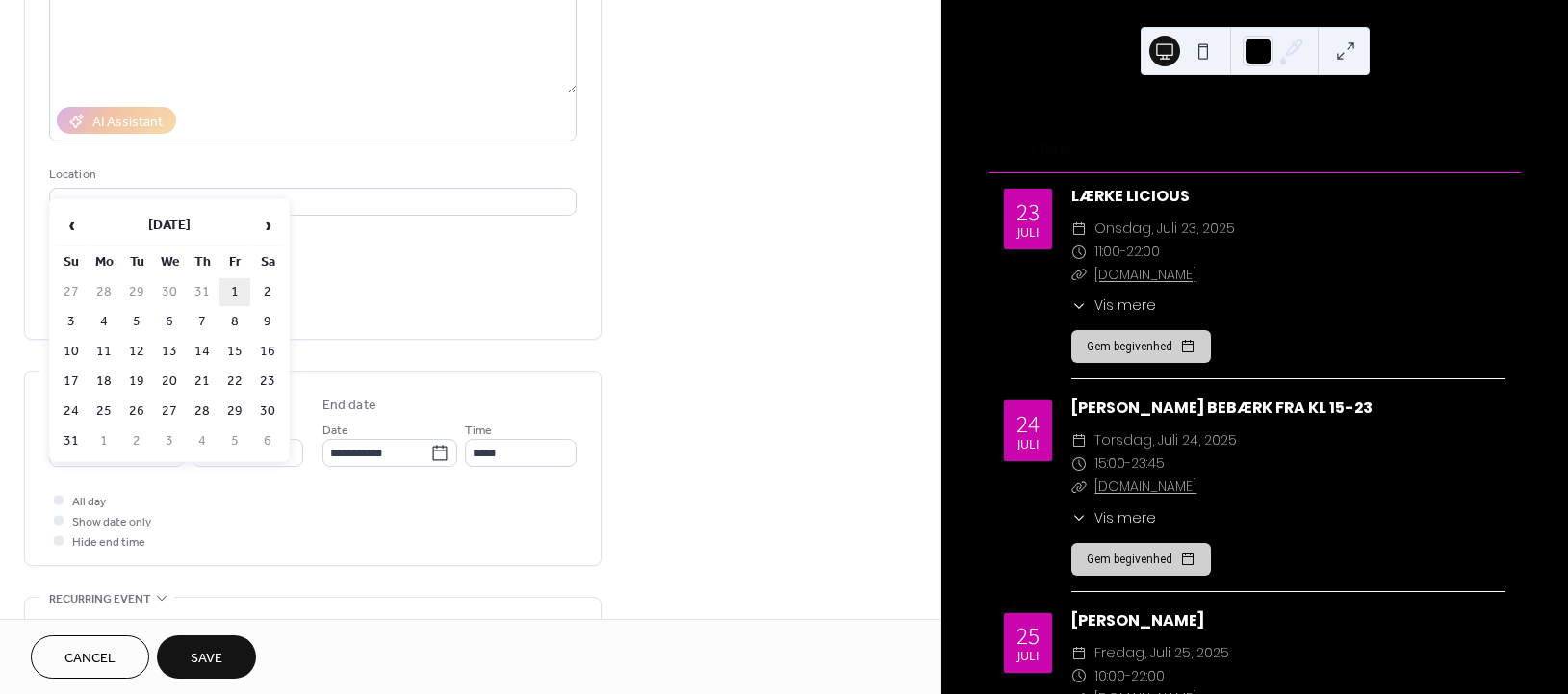 click on "1" at bounding box center (235, 292) 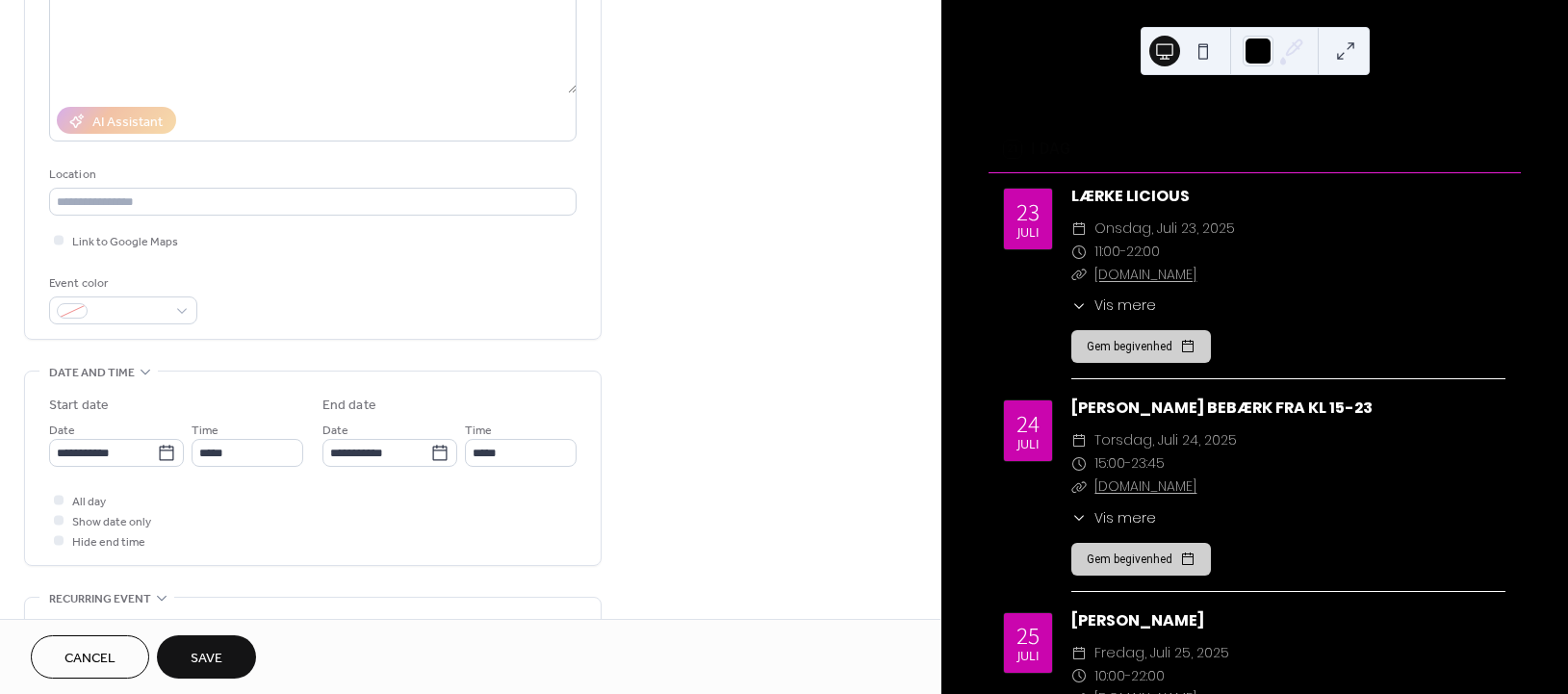 type on "**********" 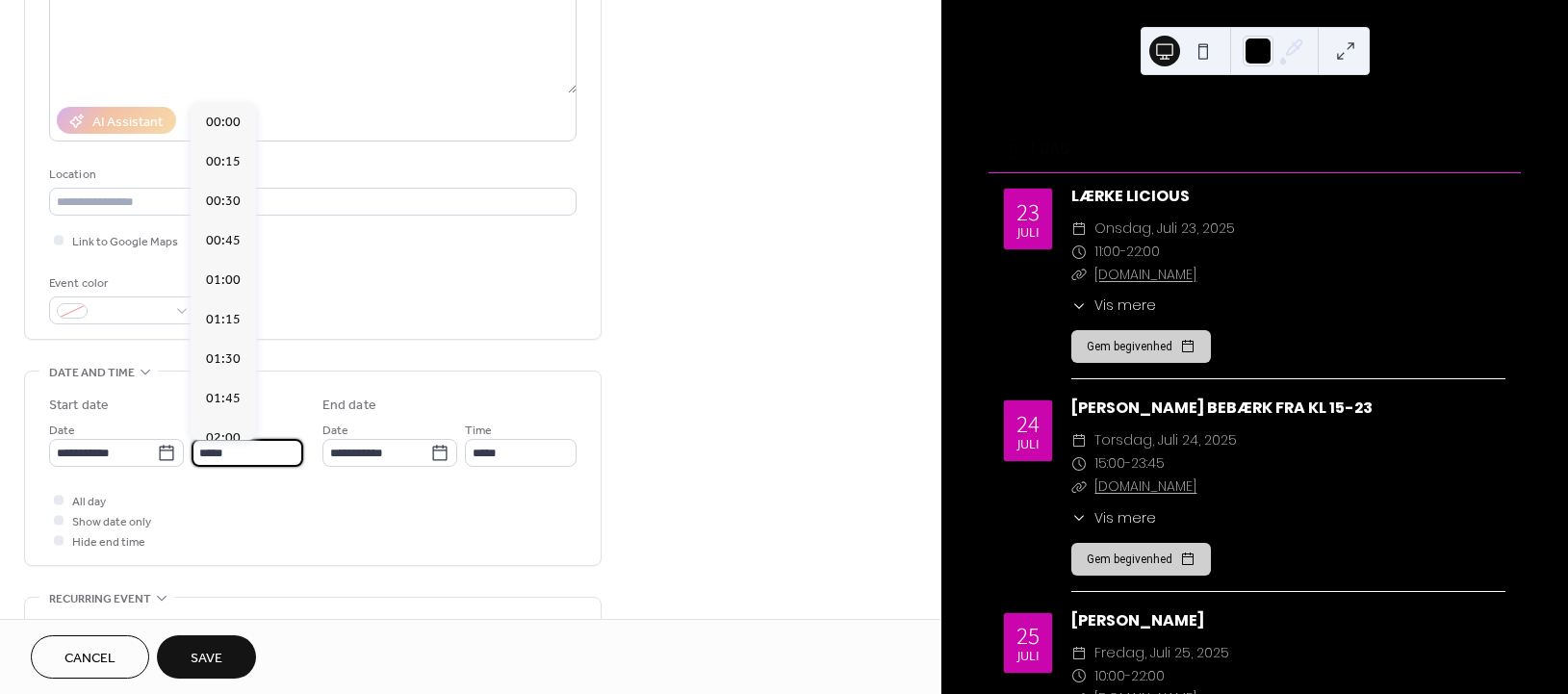 click on "*****" at bounding box center [247, 452] 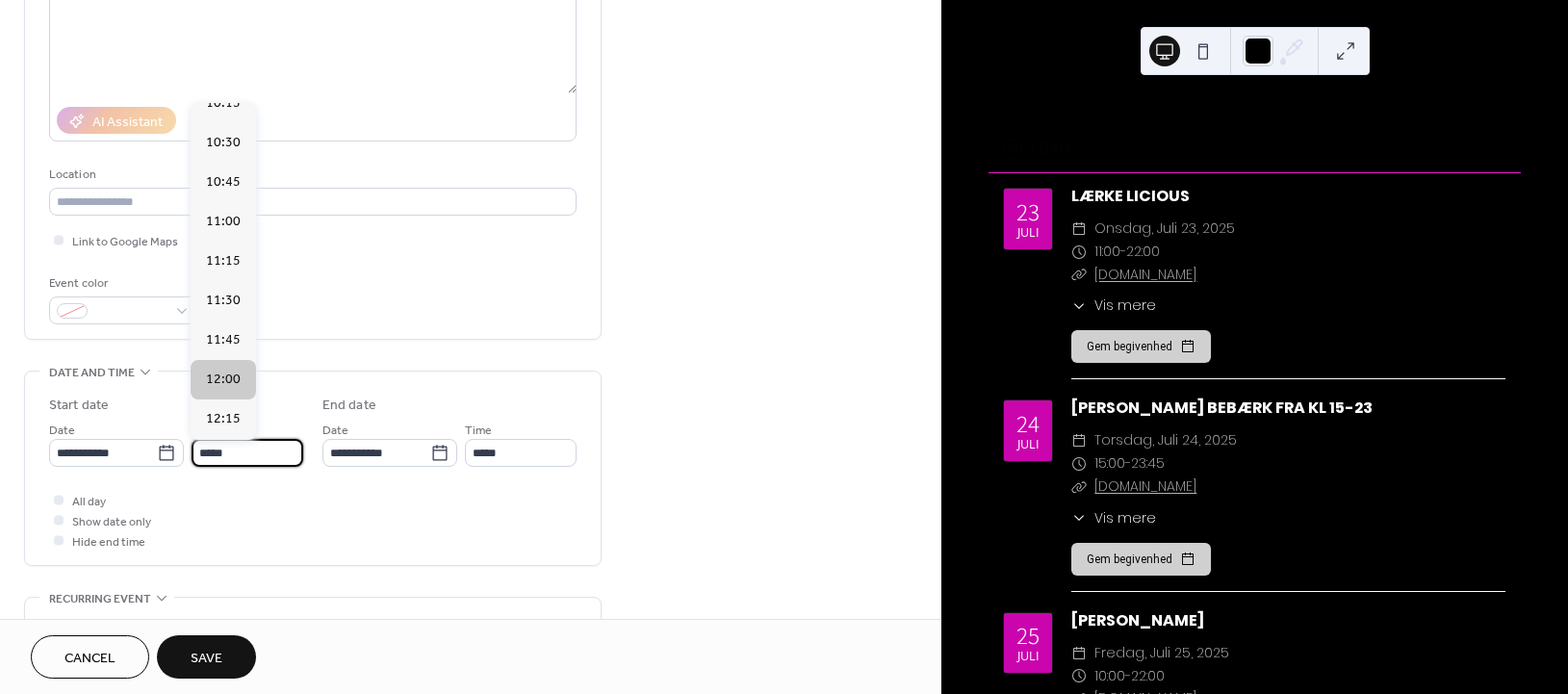 scroll, scrollTop: 1576, scrollLeft: 0, axis: vertical 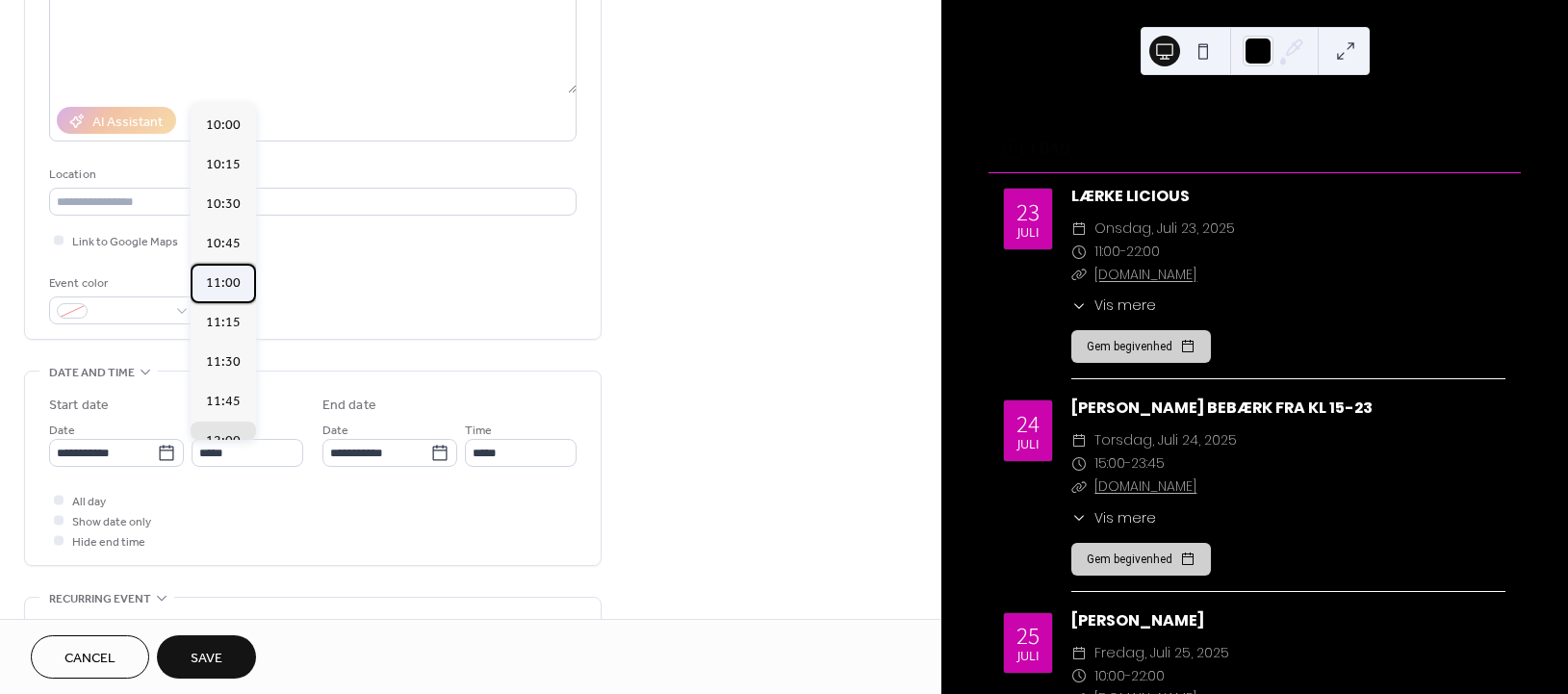 click on "11:00" at bounding box center [223, 282] 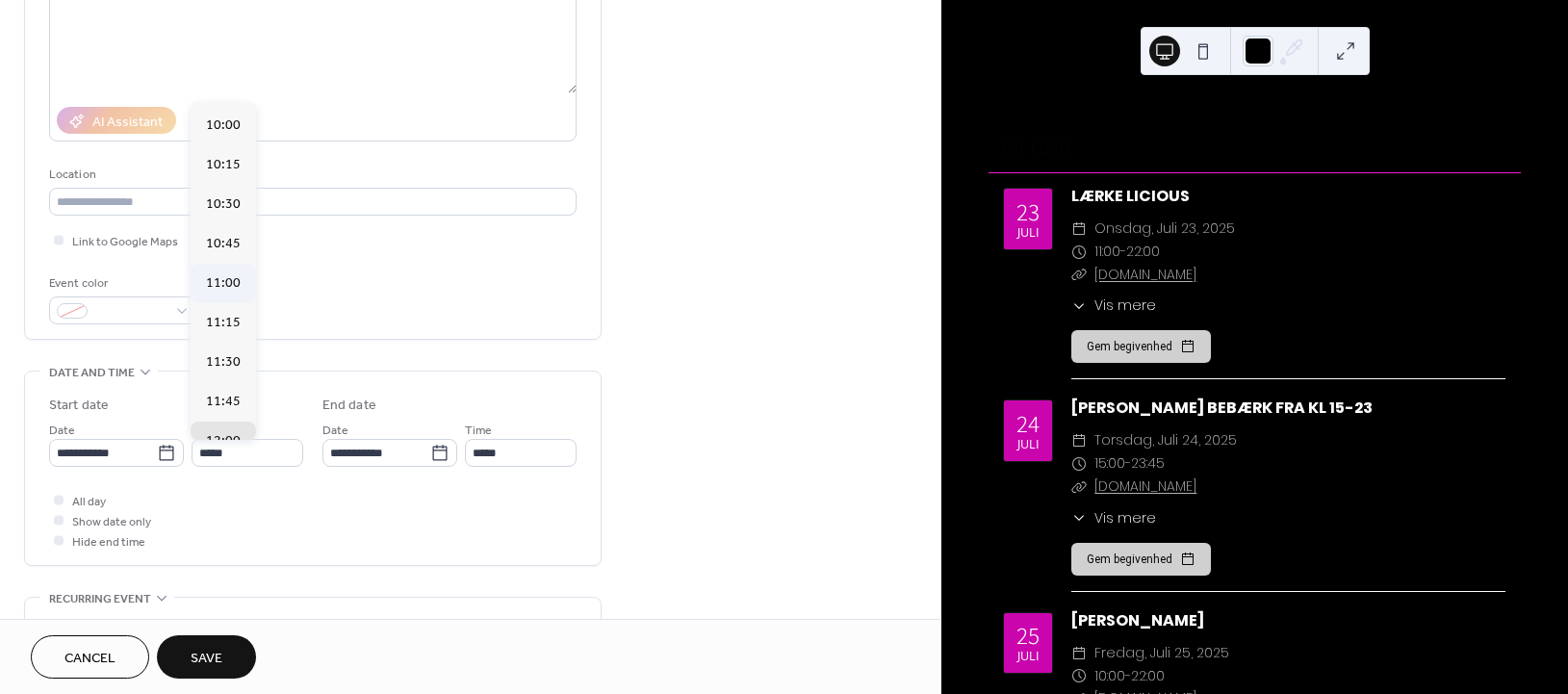 type on "*****" 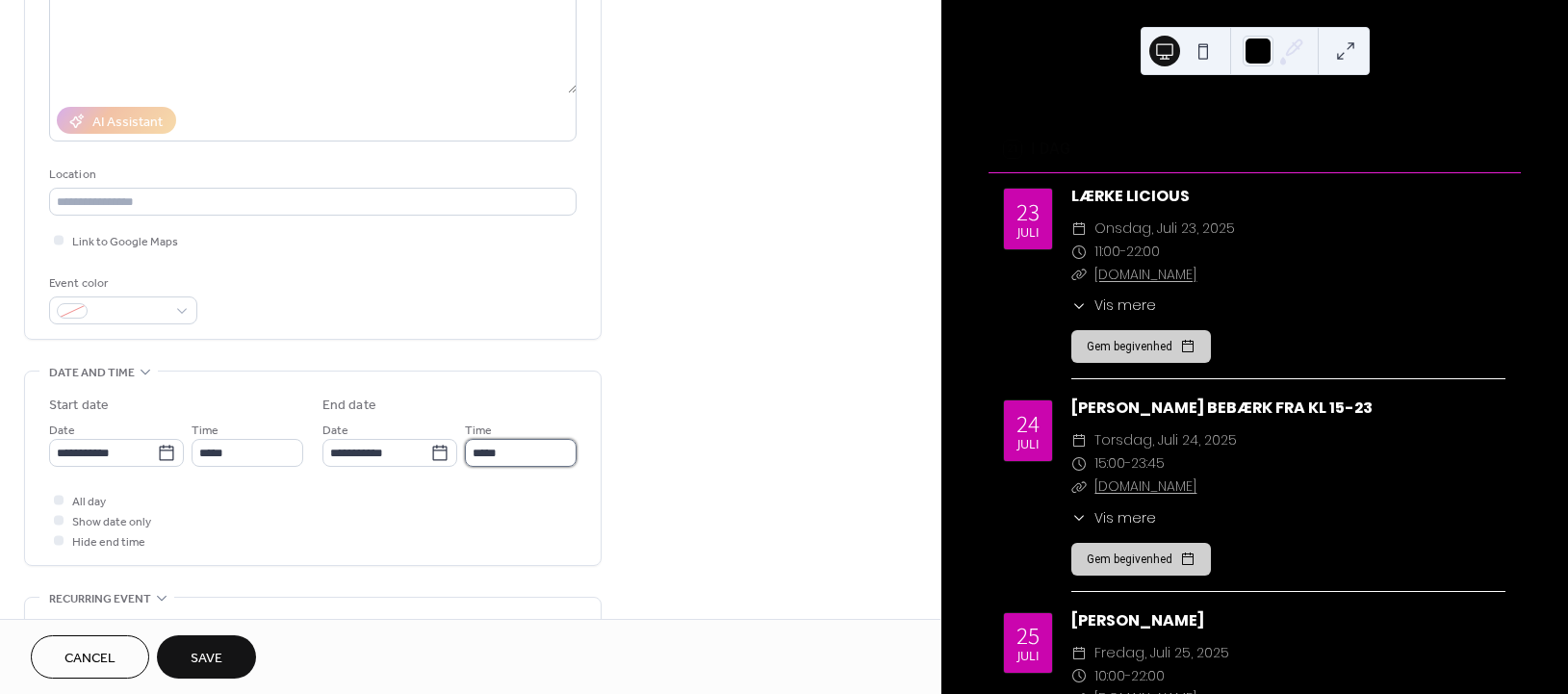 click on "*****" at bounding box center (521, 452) 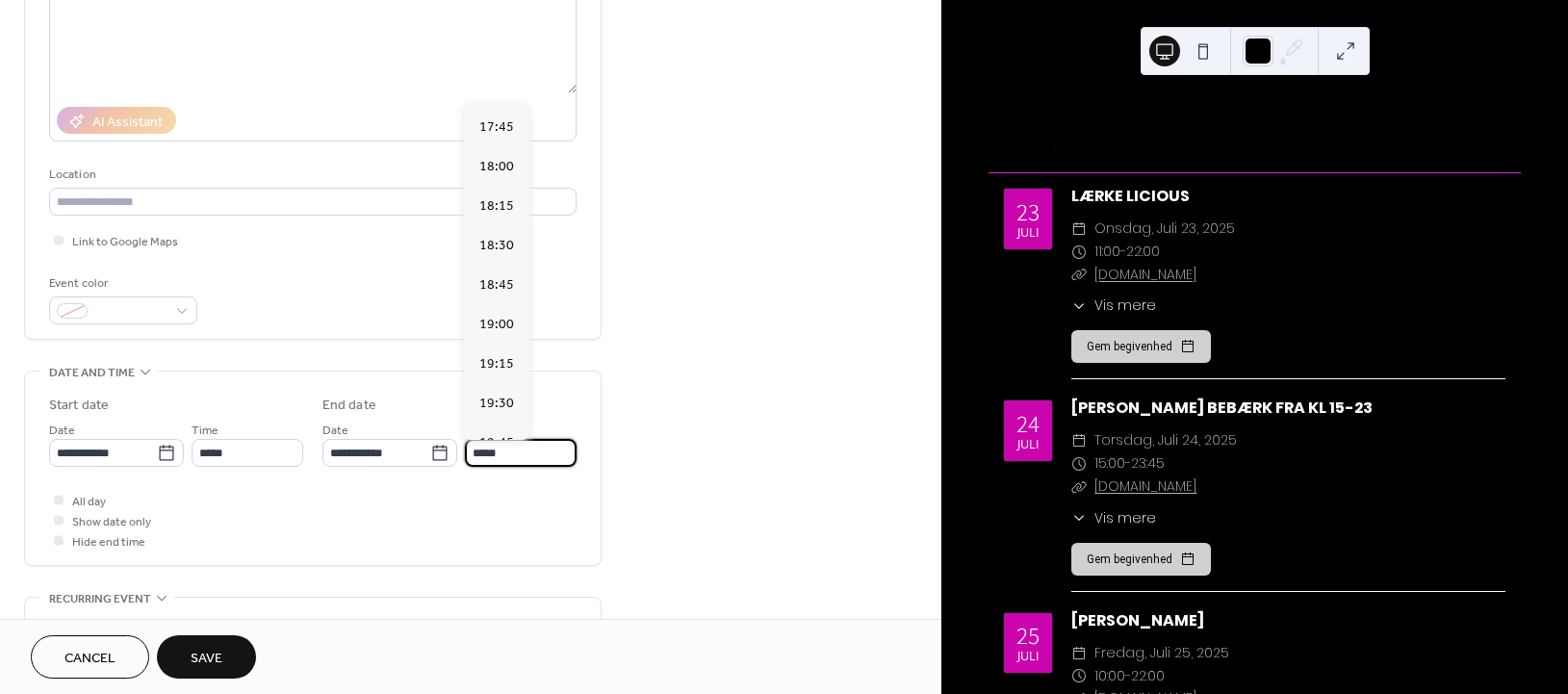 scroll, scrollTop: 1026, scrollLeft: 0, axis: vertical 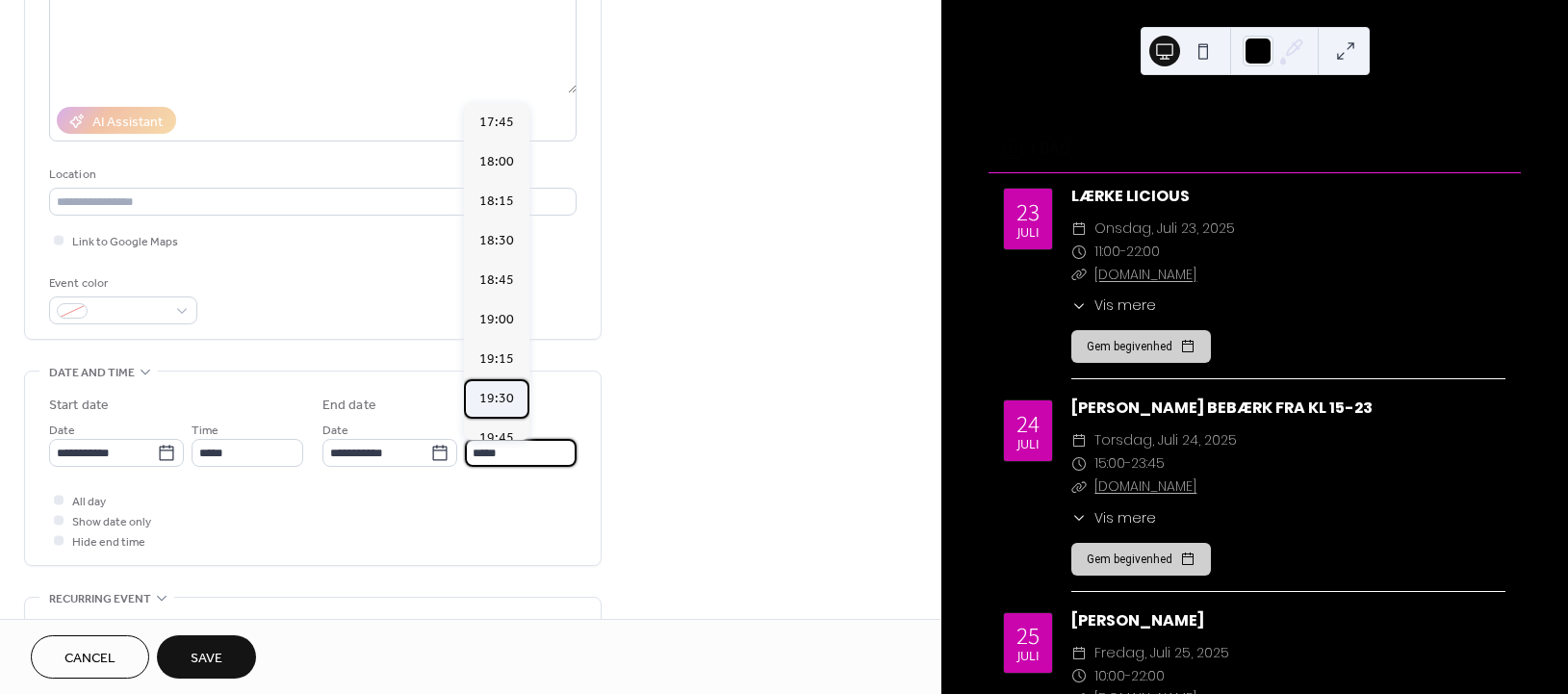 click on "19:30" at bounding box center [497, 398] 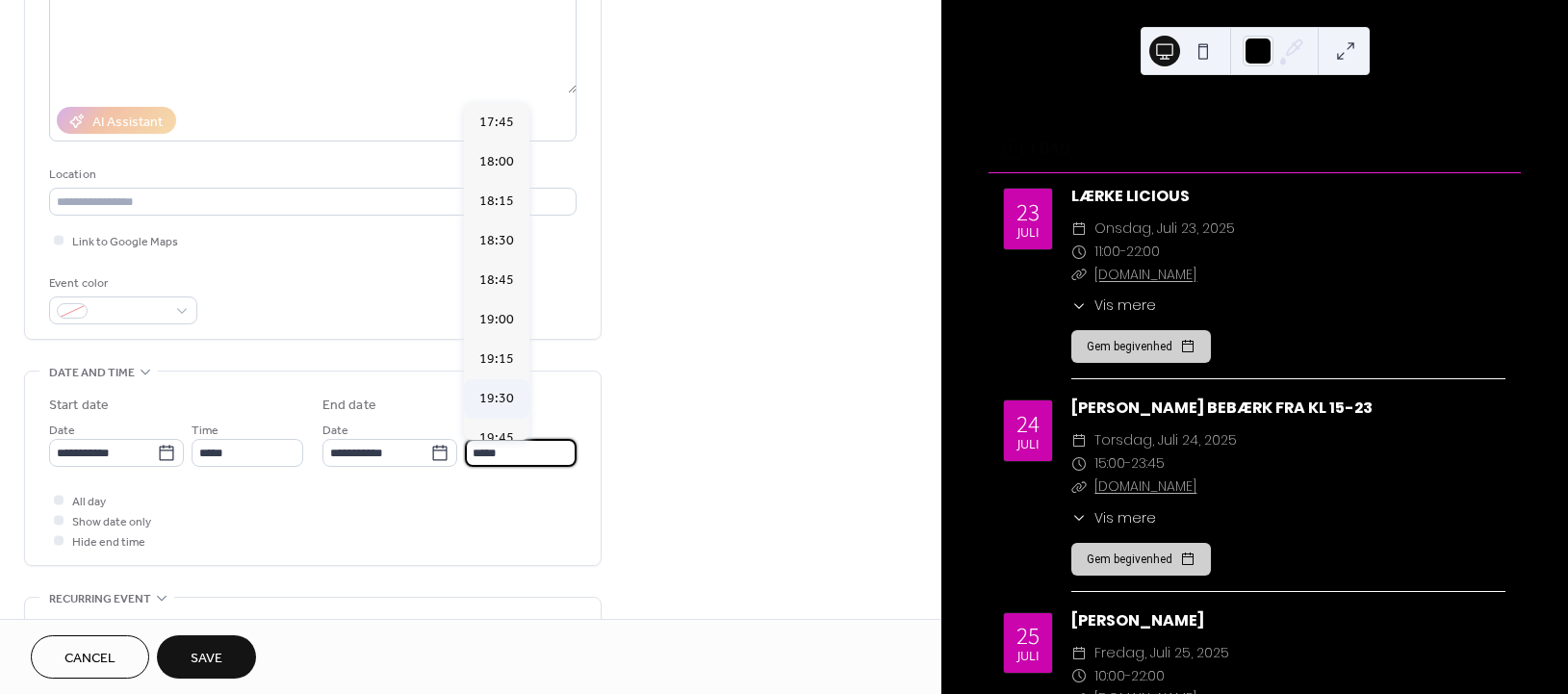 type on "*****" 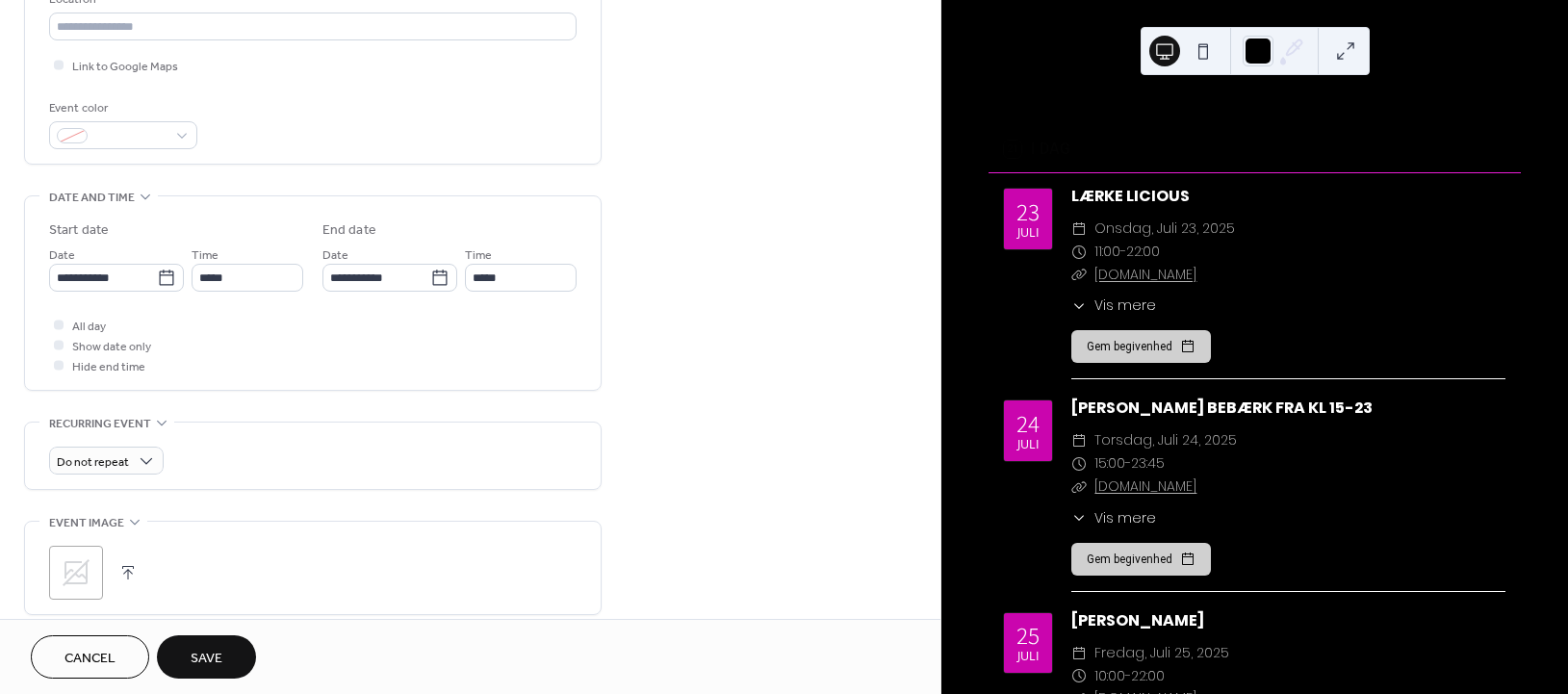 scroll, scrollTop: 513, scrollLeft: 0, axis: vertical 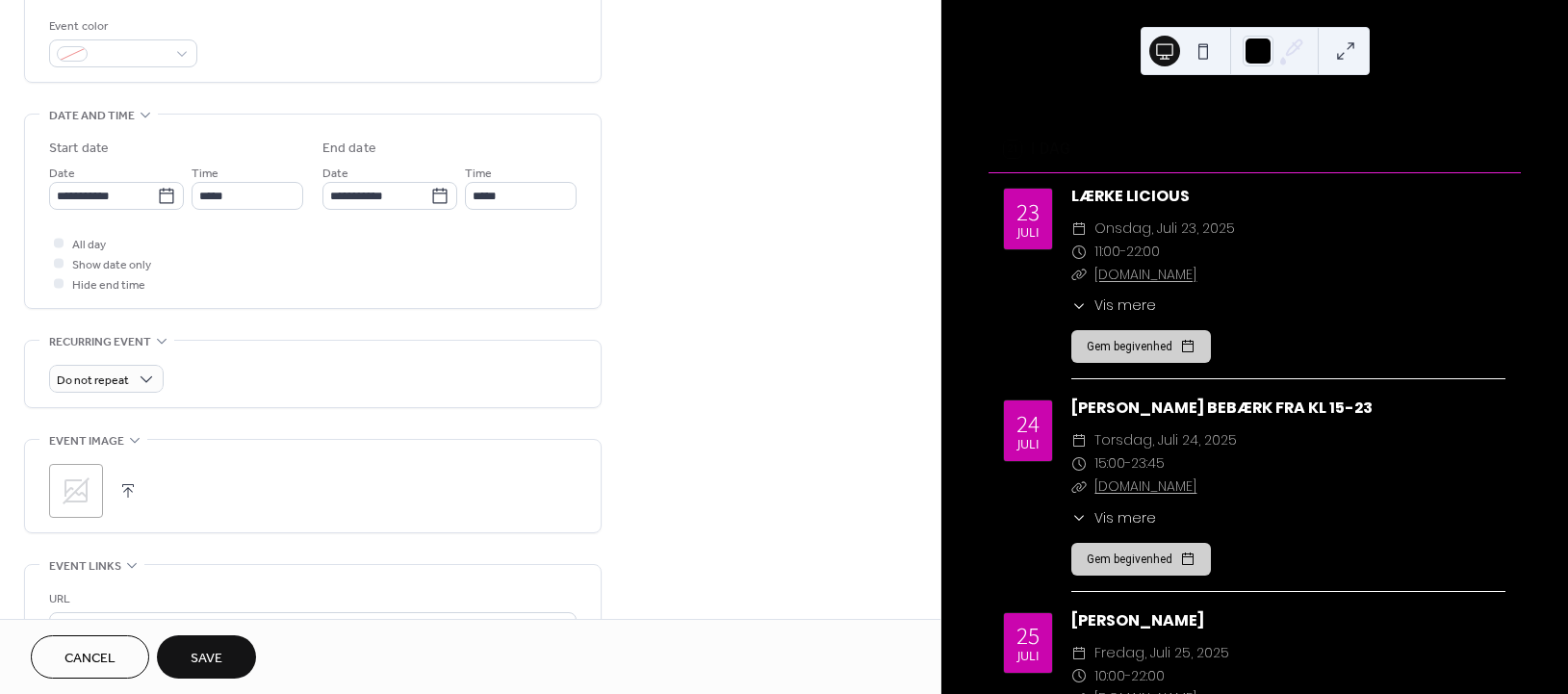 click 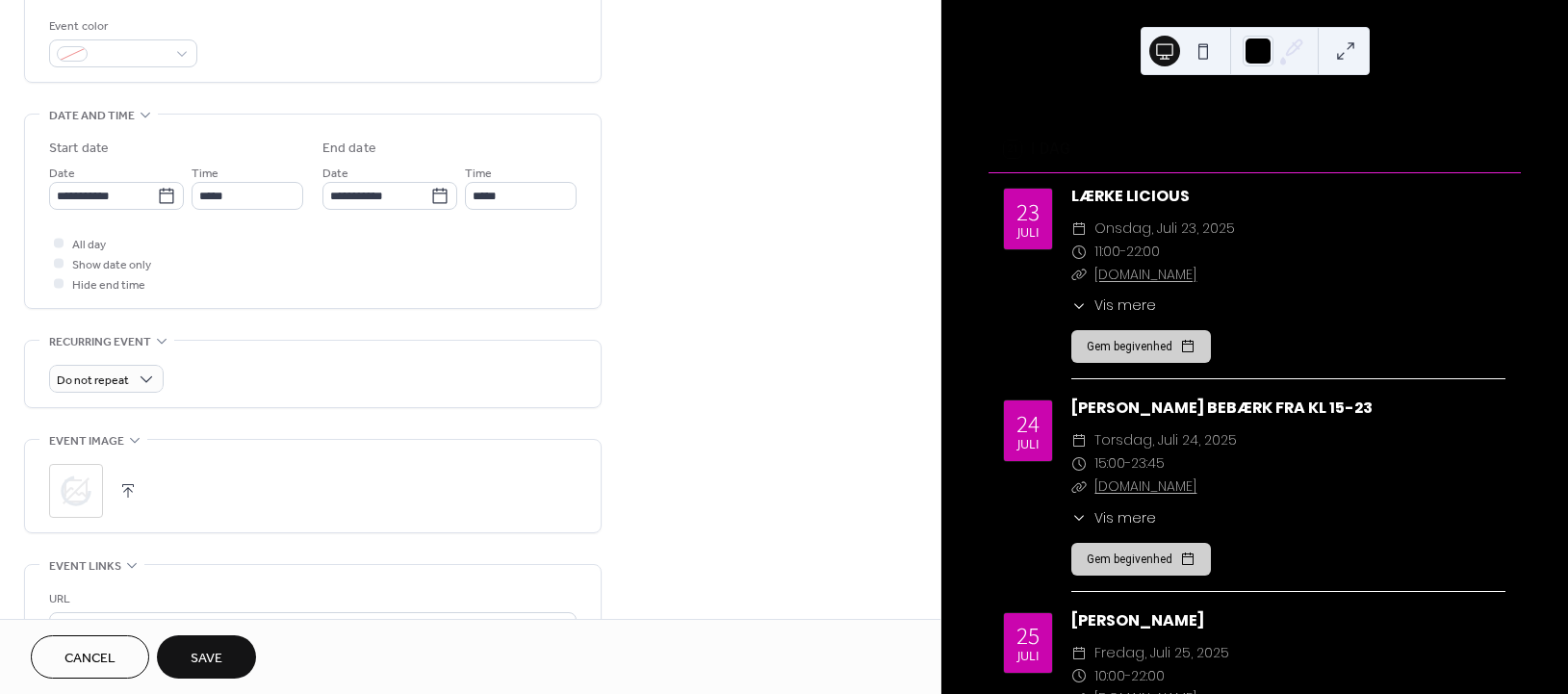 click 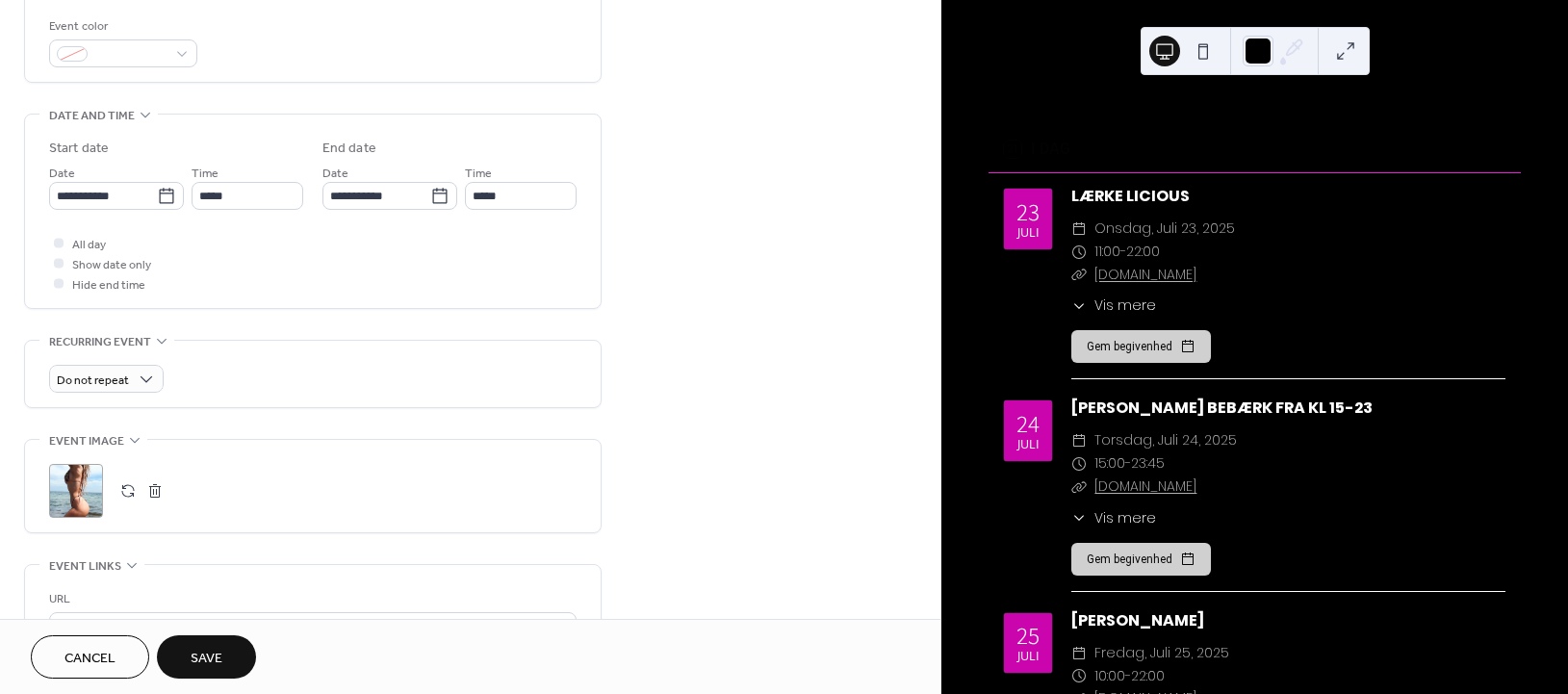 scroll, scrollTop: 641, scrollLeft: 0, axis: vertical 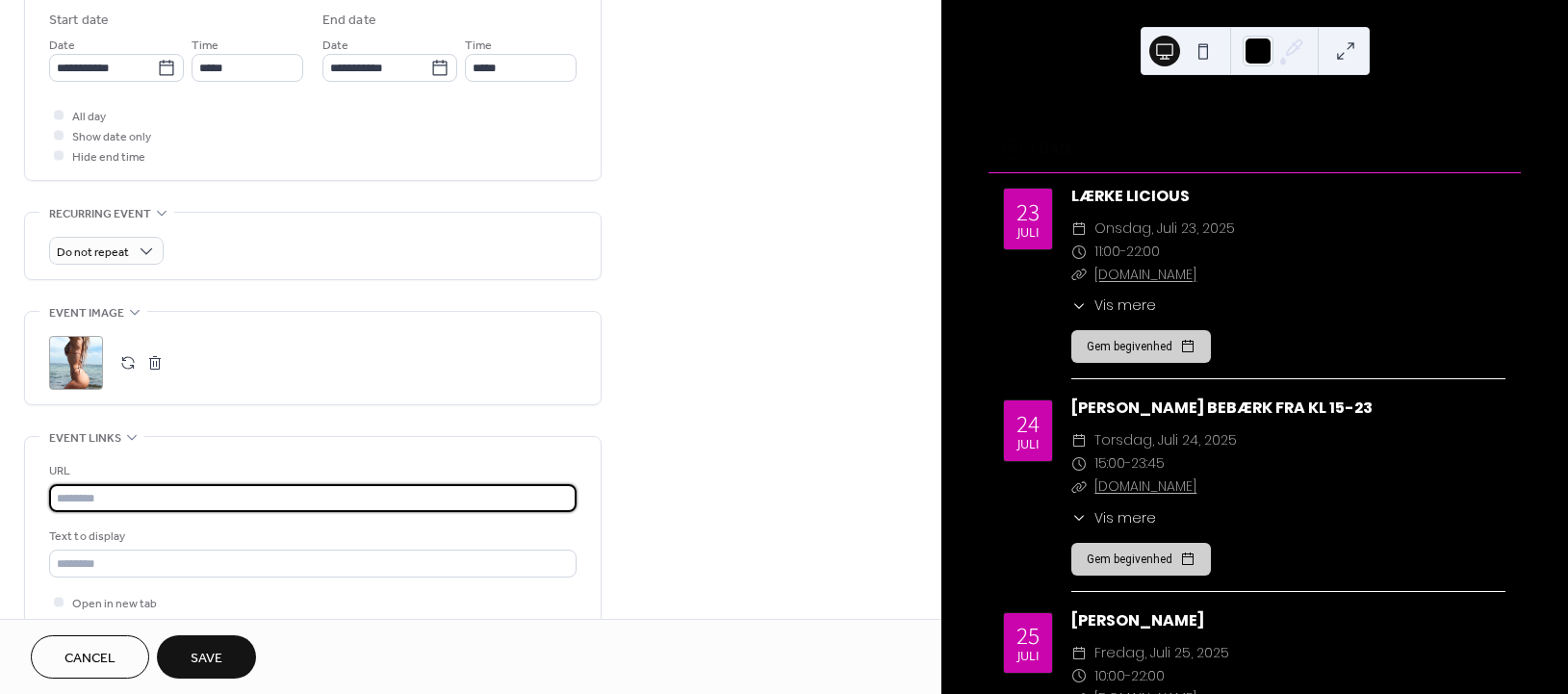 click at bounding box center (313, 498) 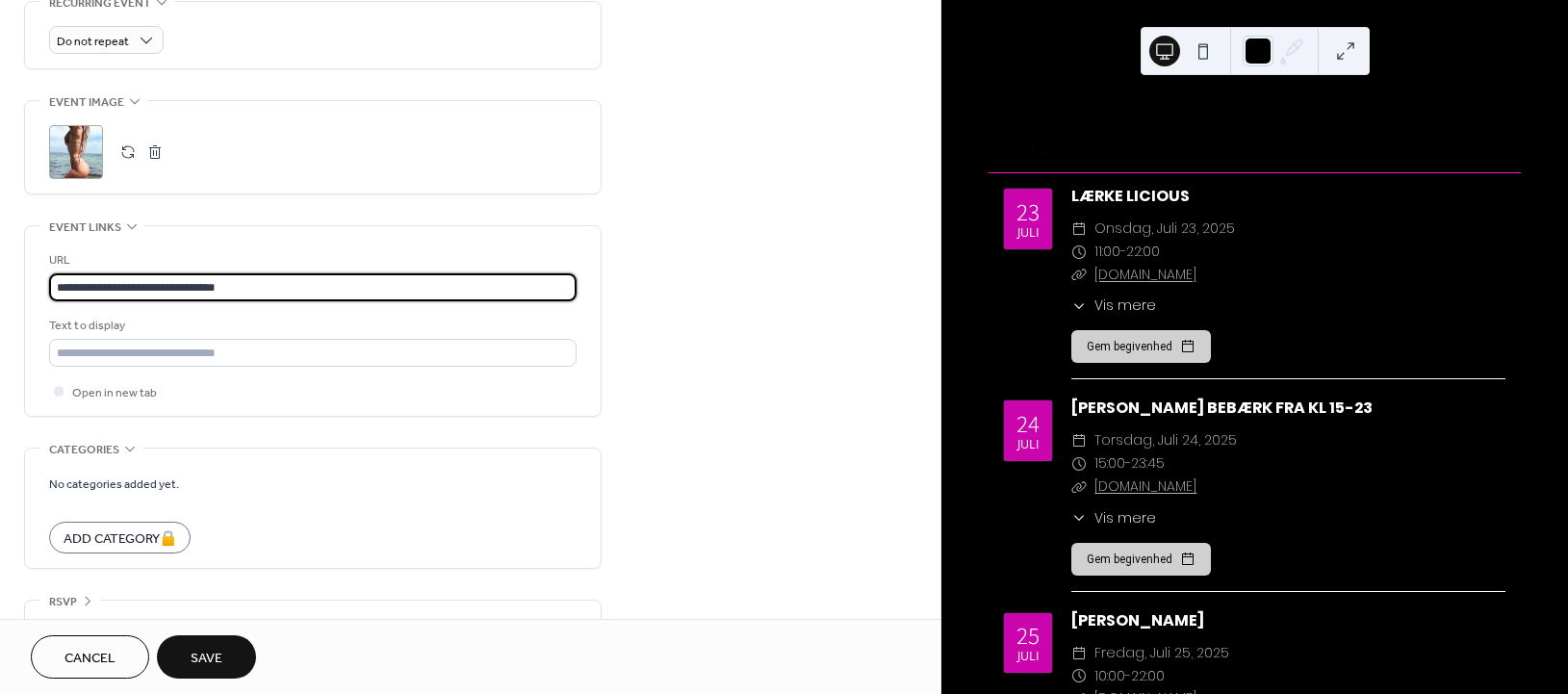 scroll, scrollTop: 898, scrollLeft: 0, axis: vertical 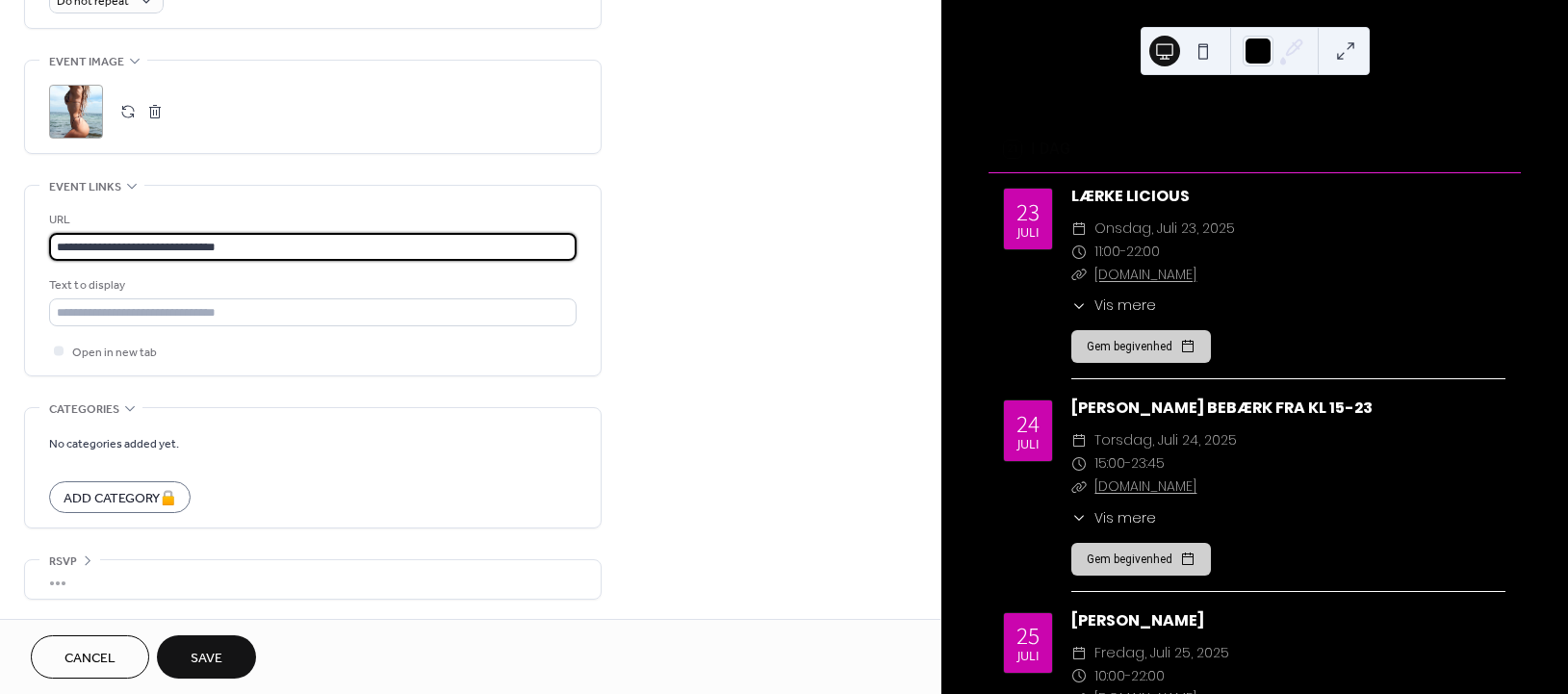type on "**********" 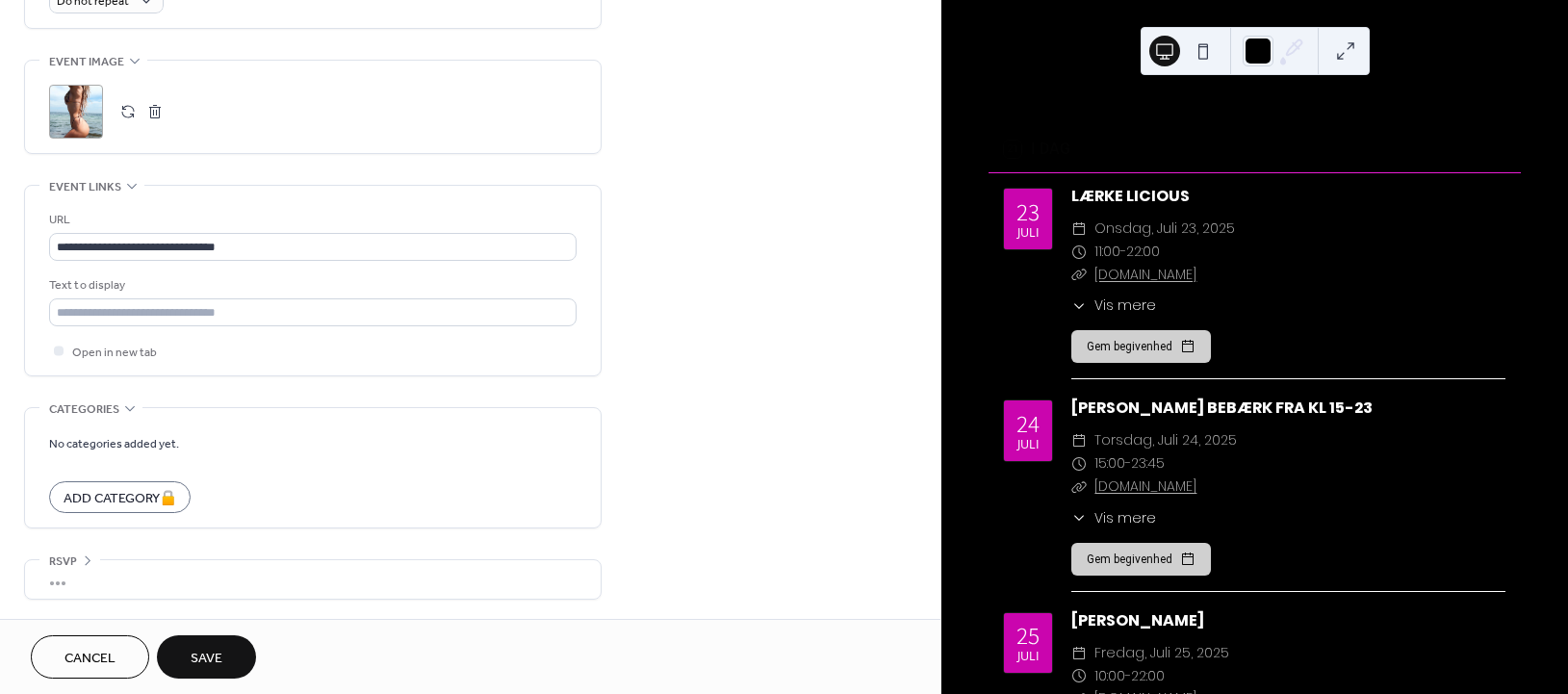 click on "Save" at bounding box center [206, 658] 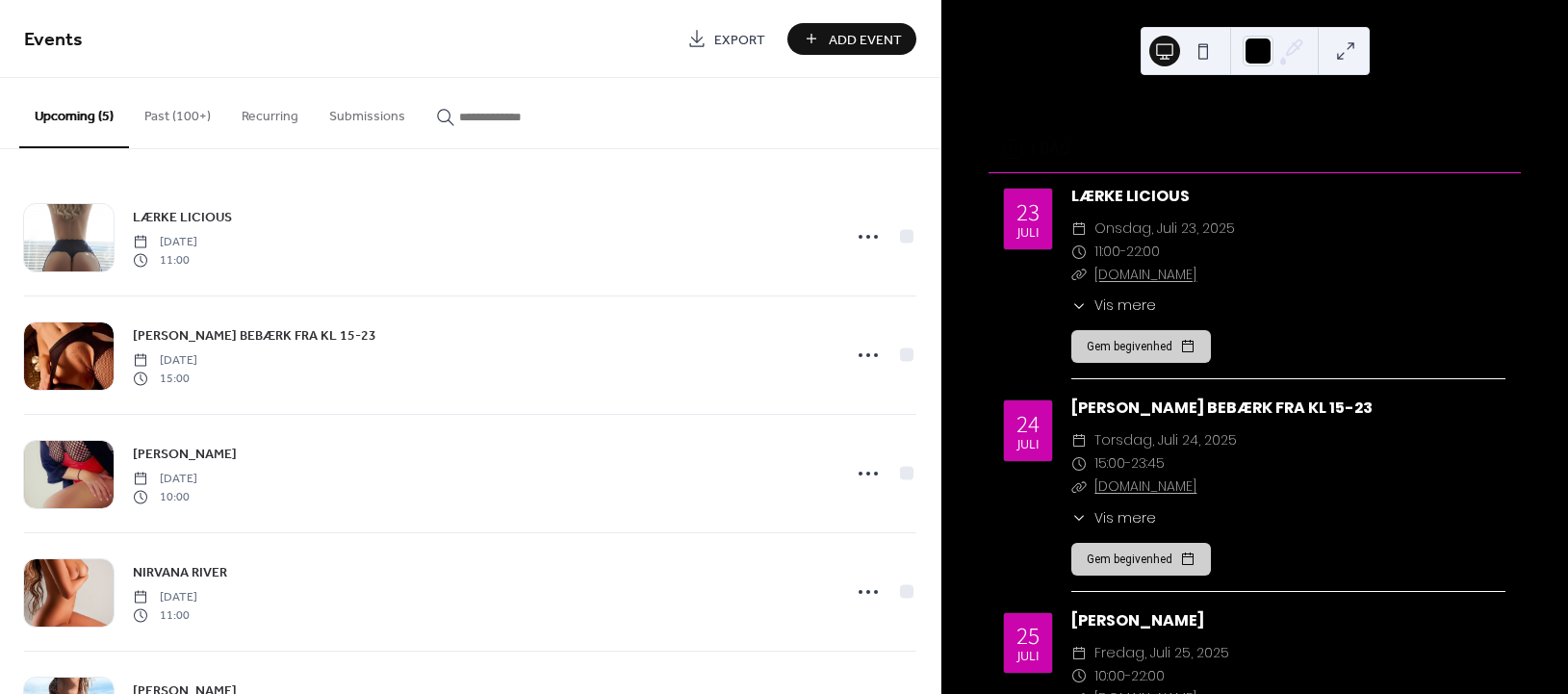 click on "Add Event" at bounding box center (865, 39) 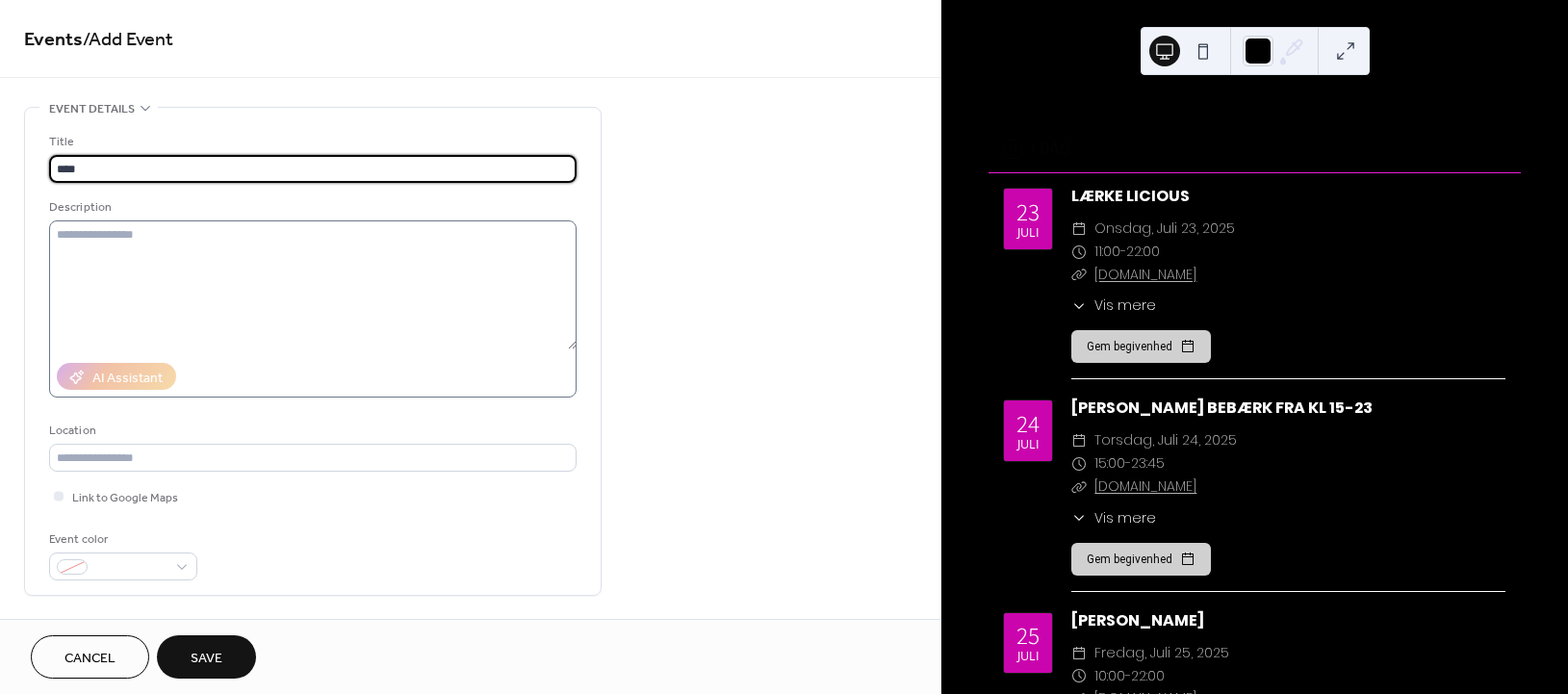 type on "**********" 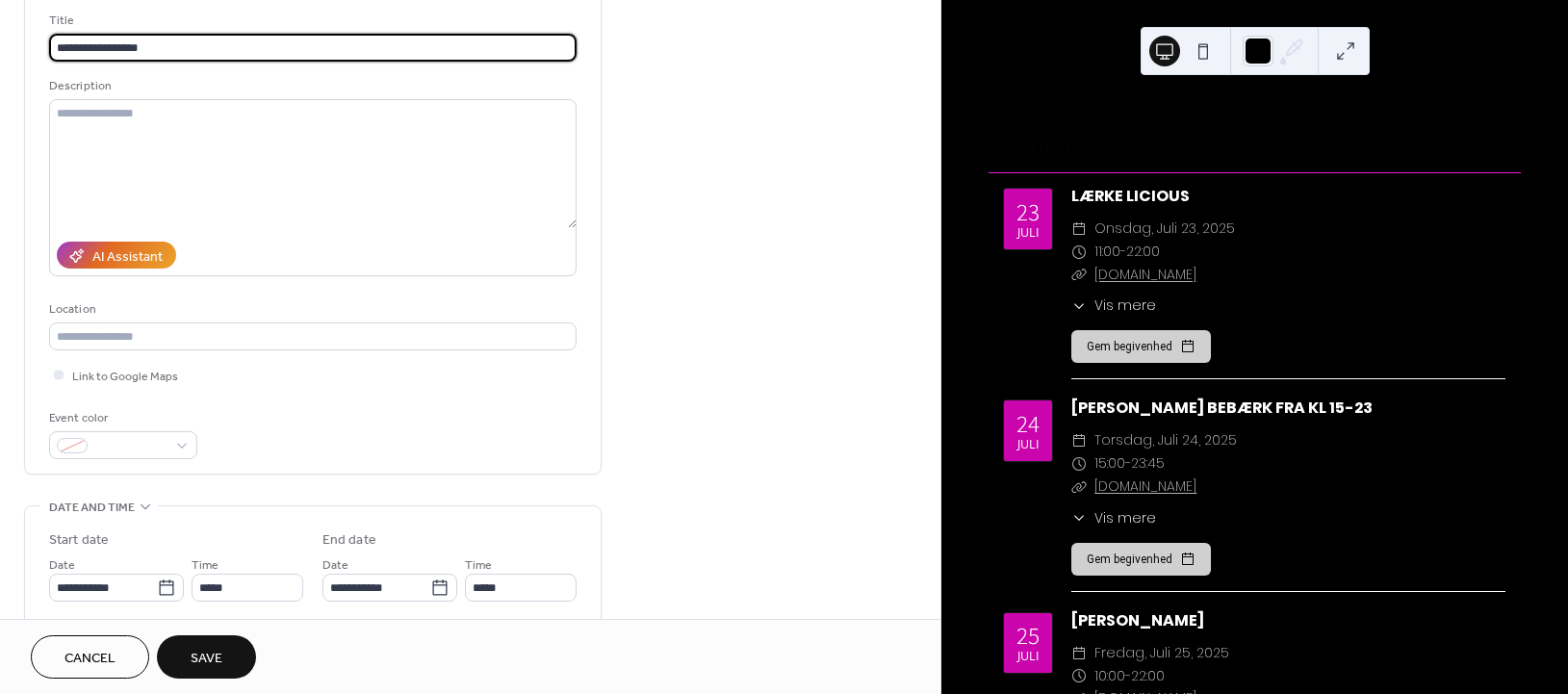 scroll, scrollTop: 128, scrollLeft: 0, axis: vertical 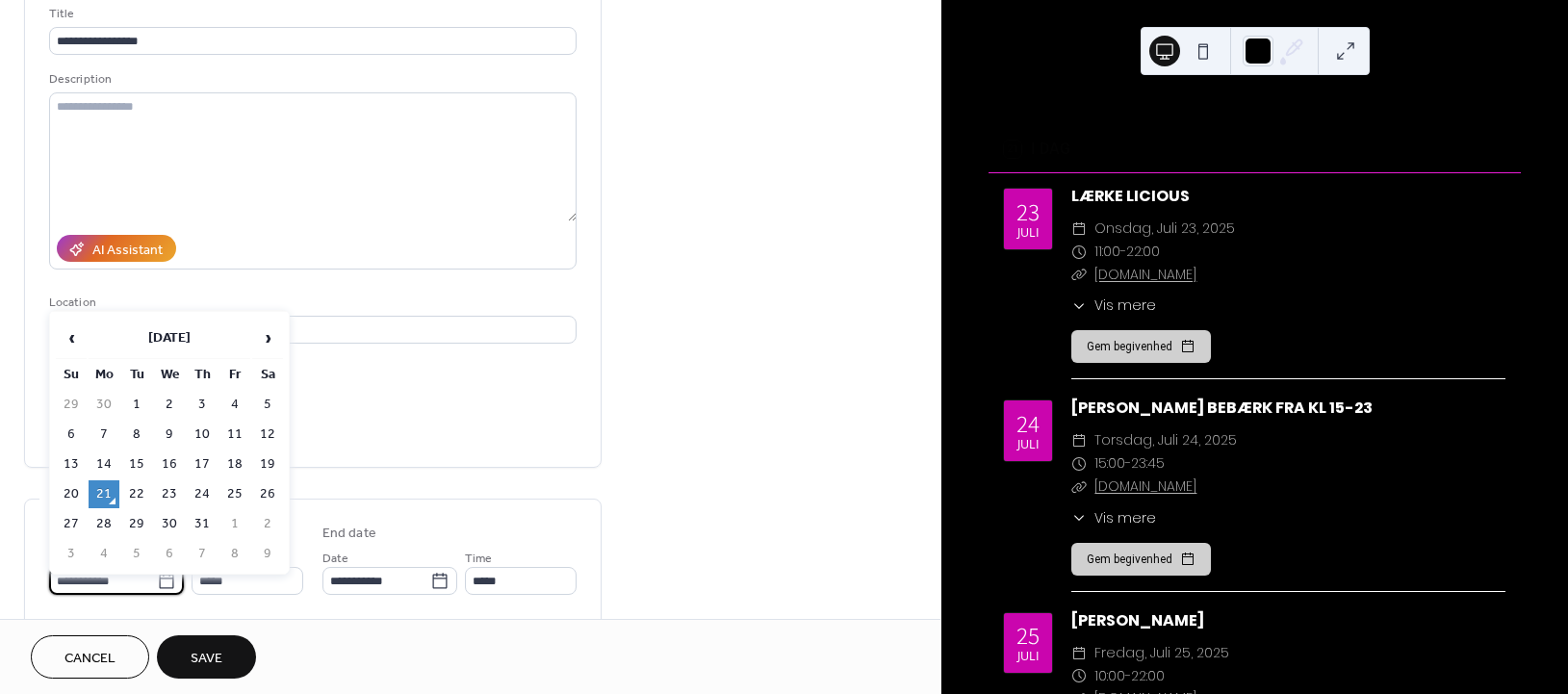 click on "**********" at bounding box center [103, 580] 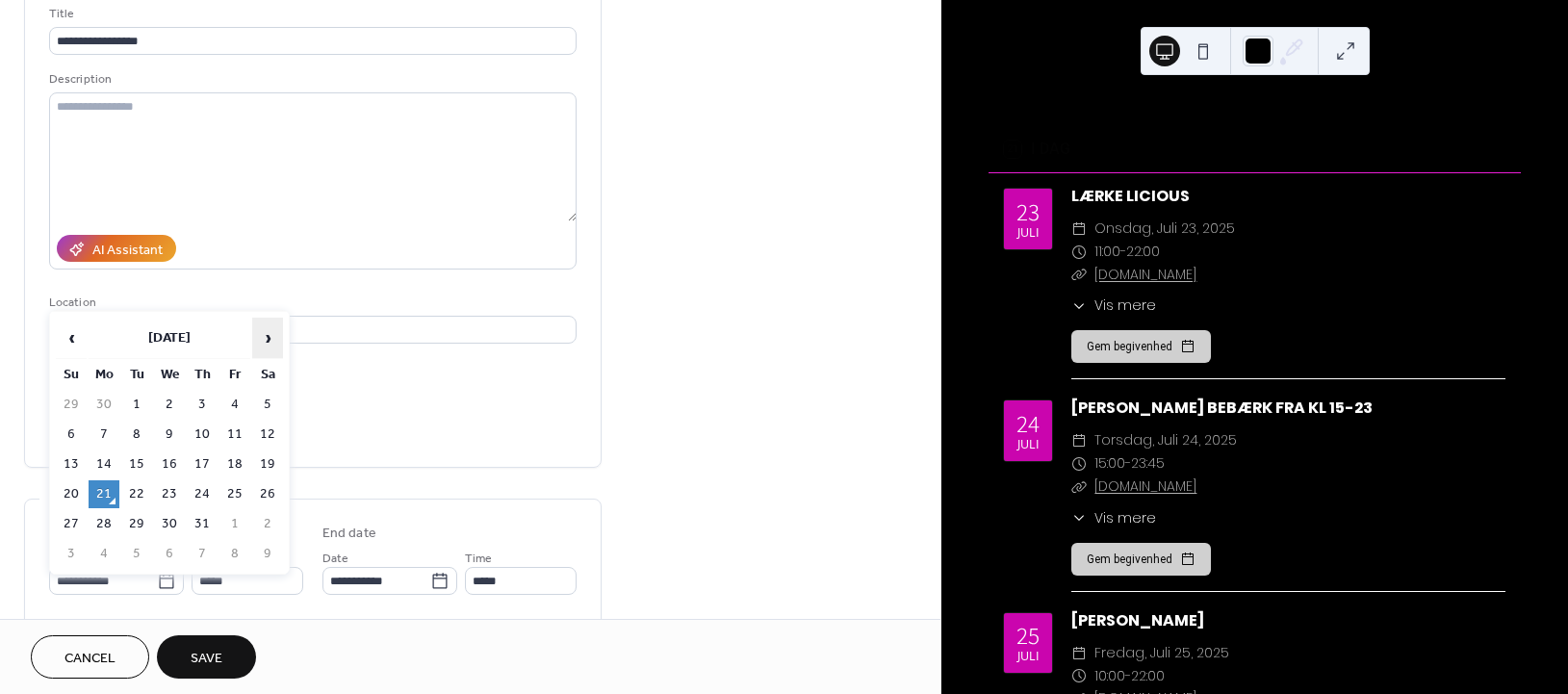 click on "›" at bounding box center [268, 338] 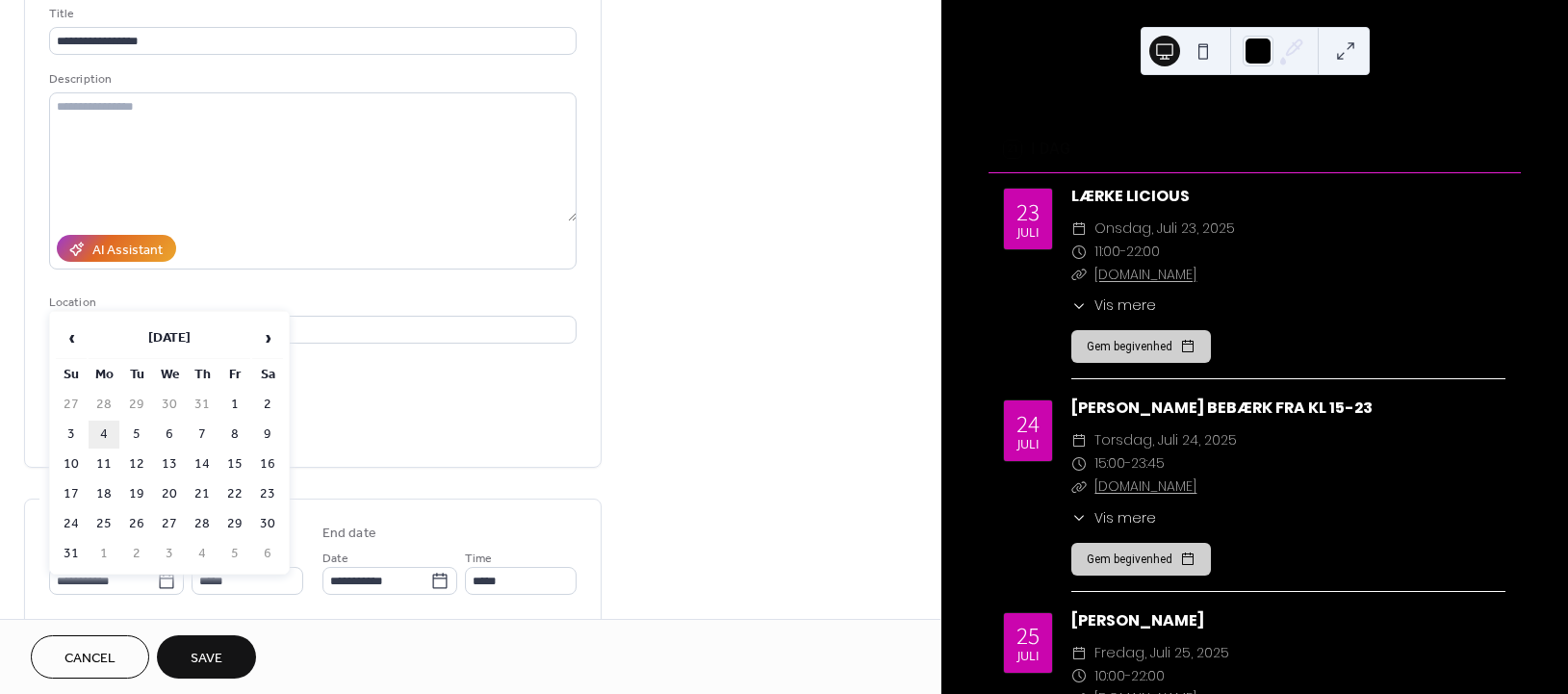 click on "4" at bounding box center [104, 434] 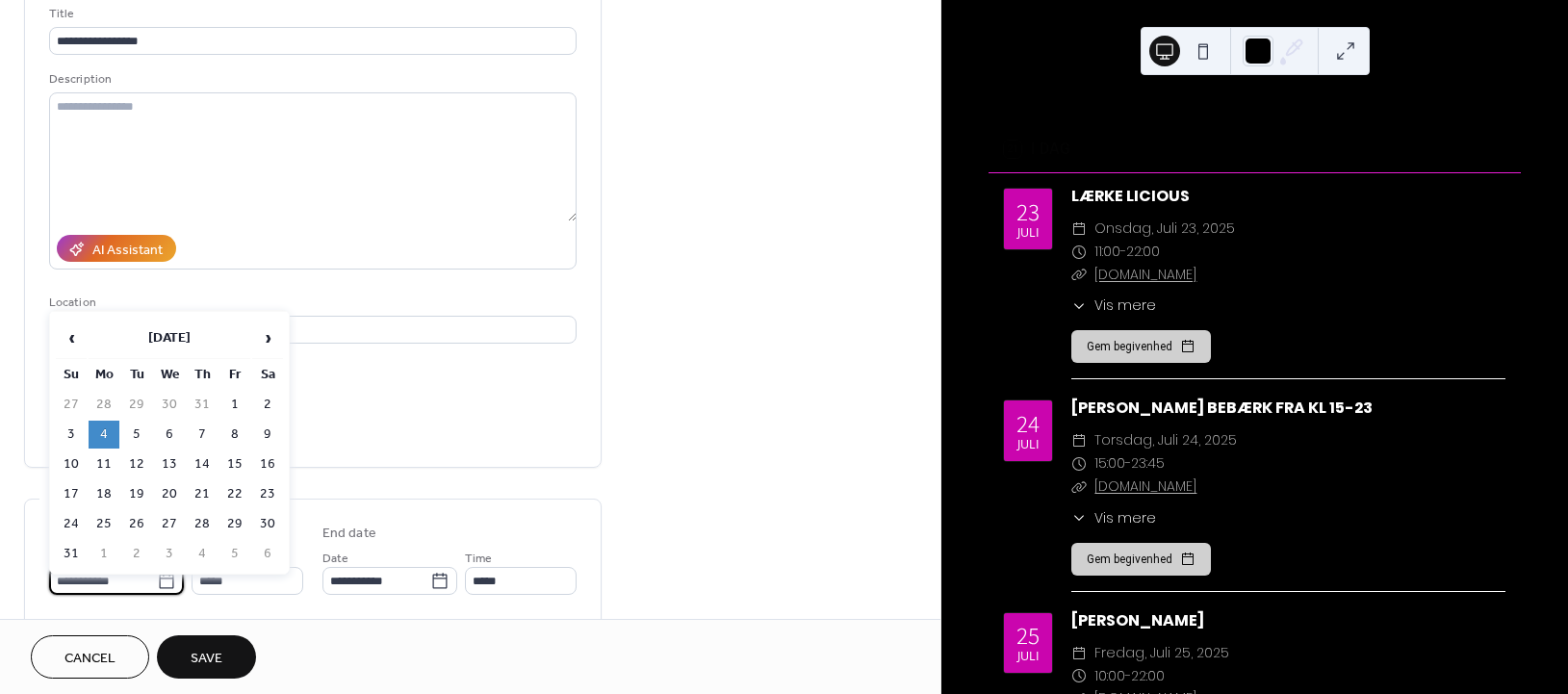 click on "**********" at bounding box center (103, 580) 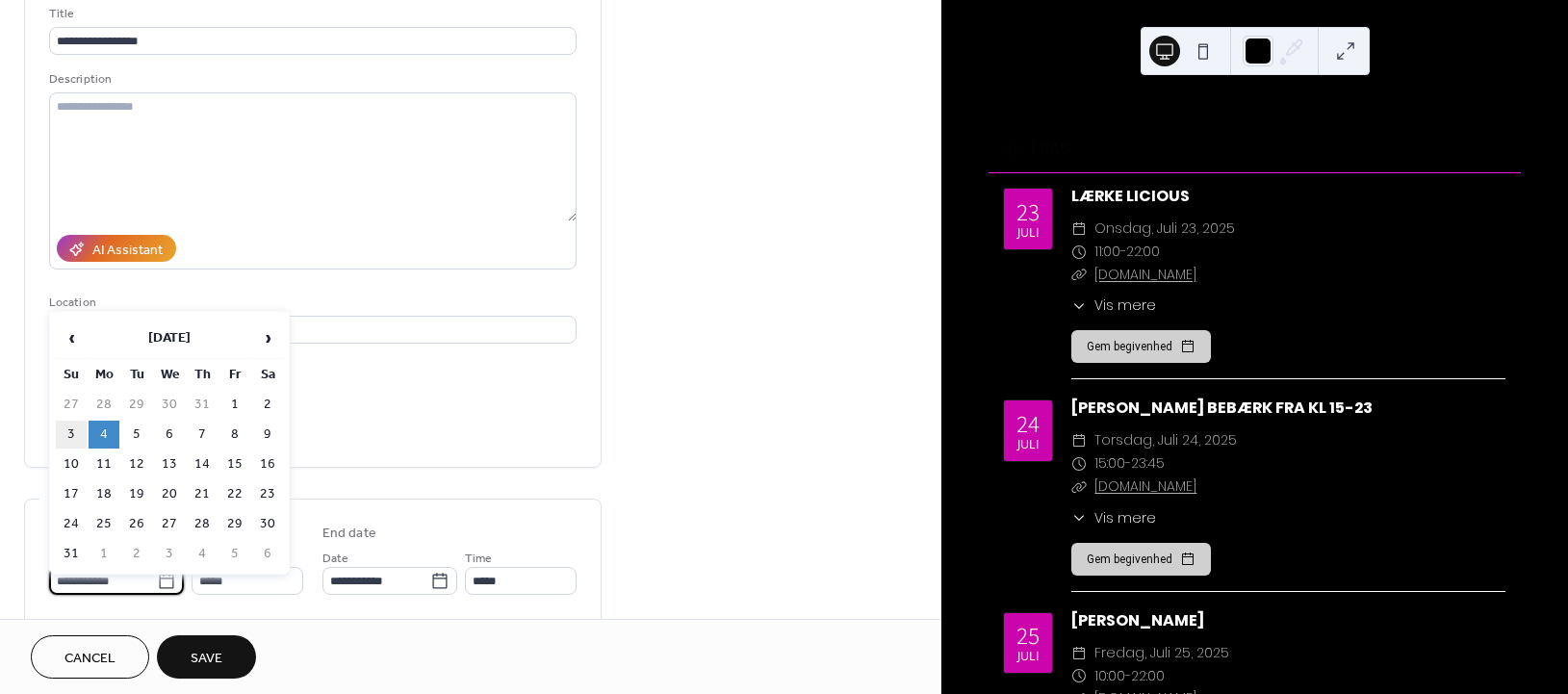 click on "3" at bounding box center (71, 434) 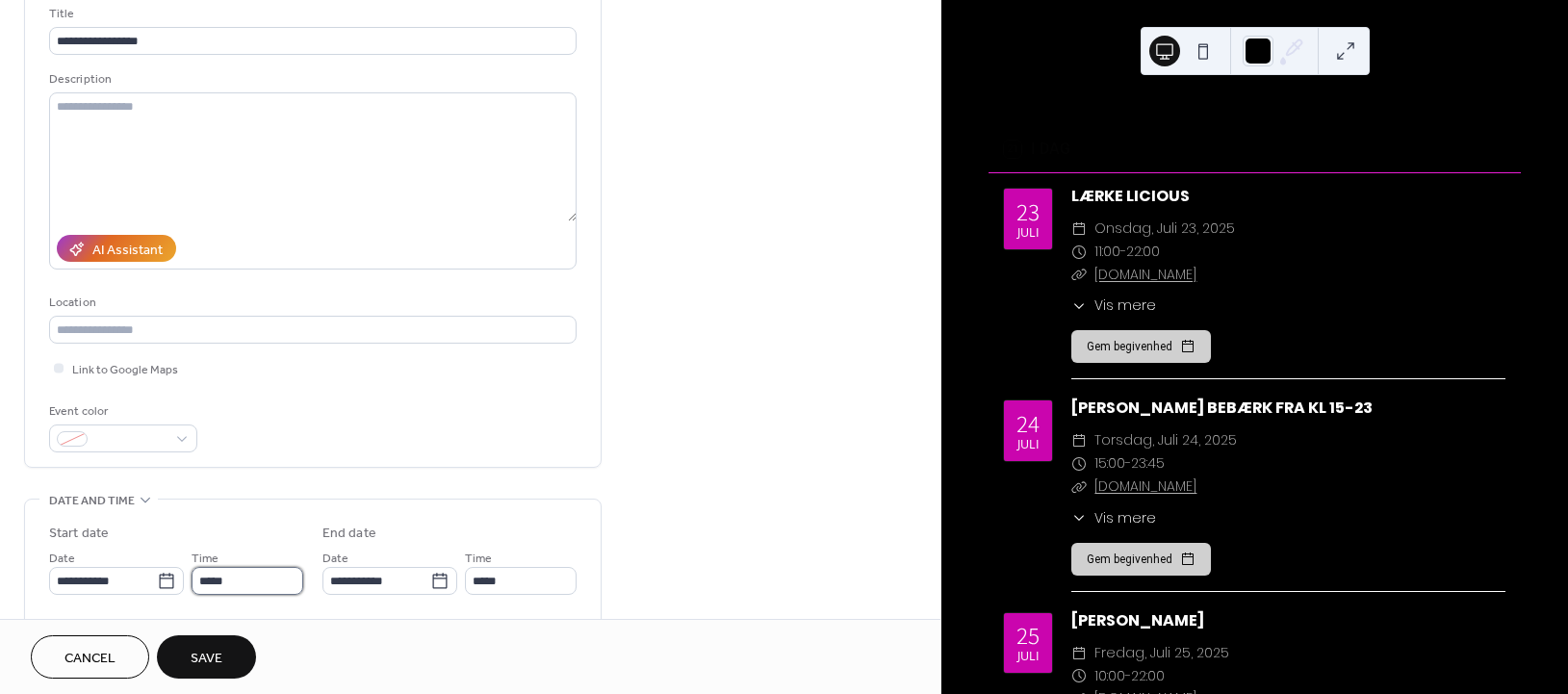 click on "*****" at bounding box center [247, 580] 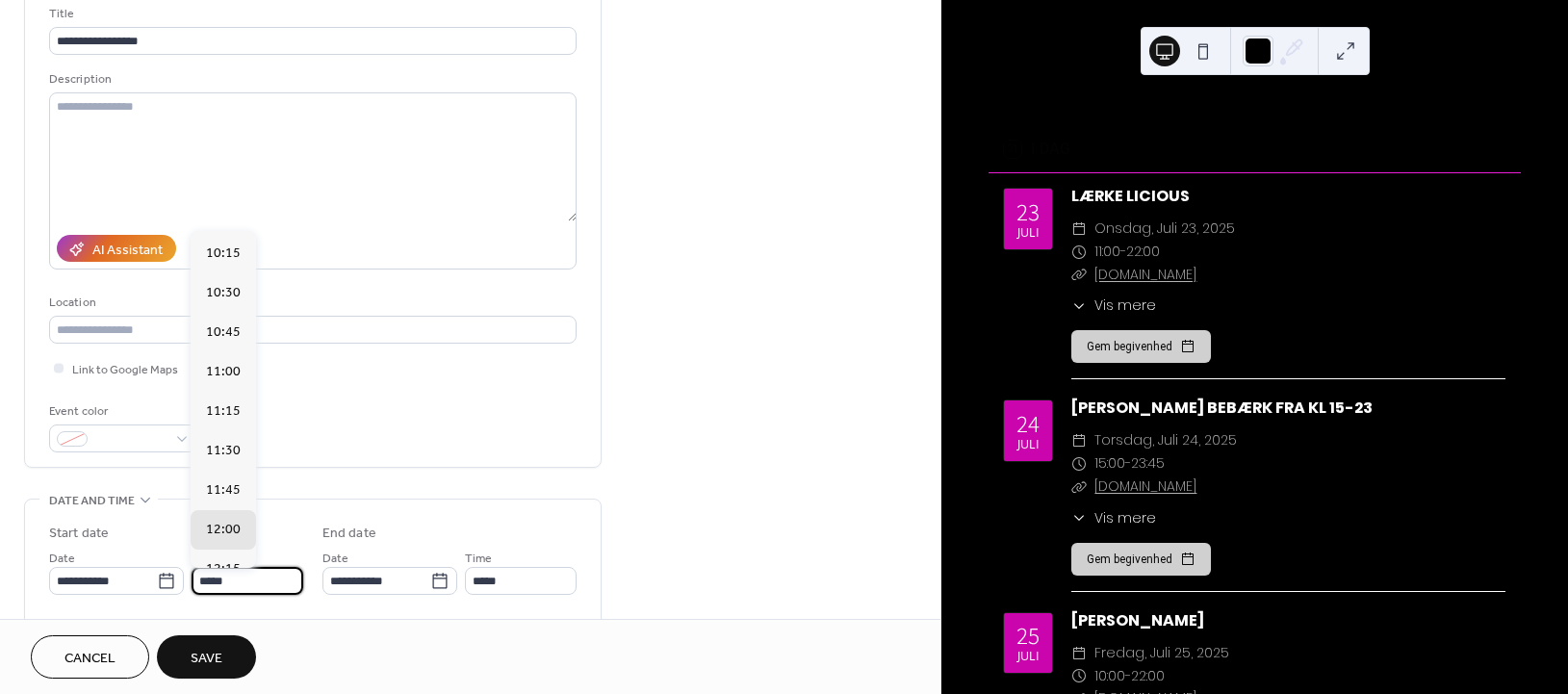 scroll, scrollTop: 1576, scrollLeft: 0, axis: vertical 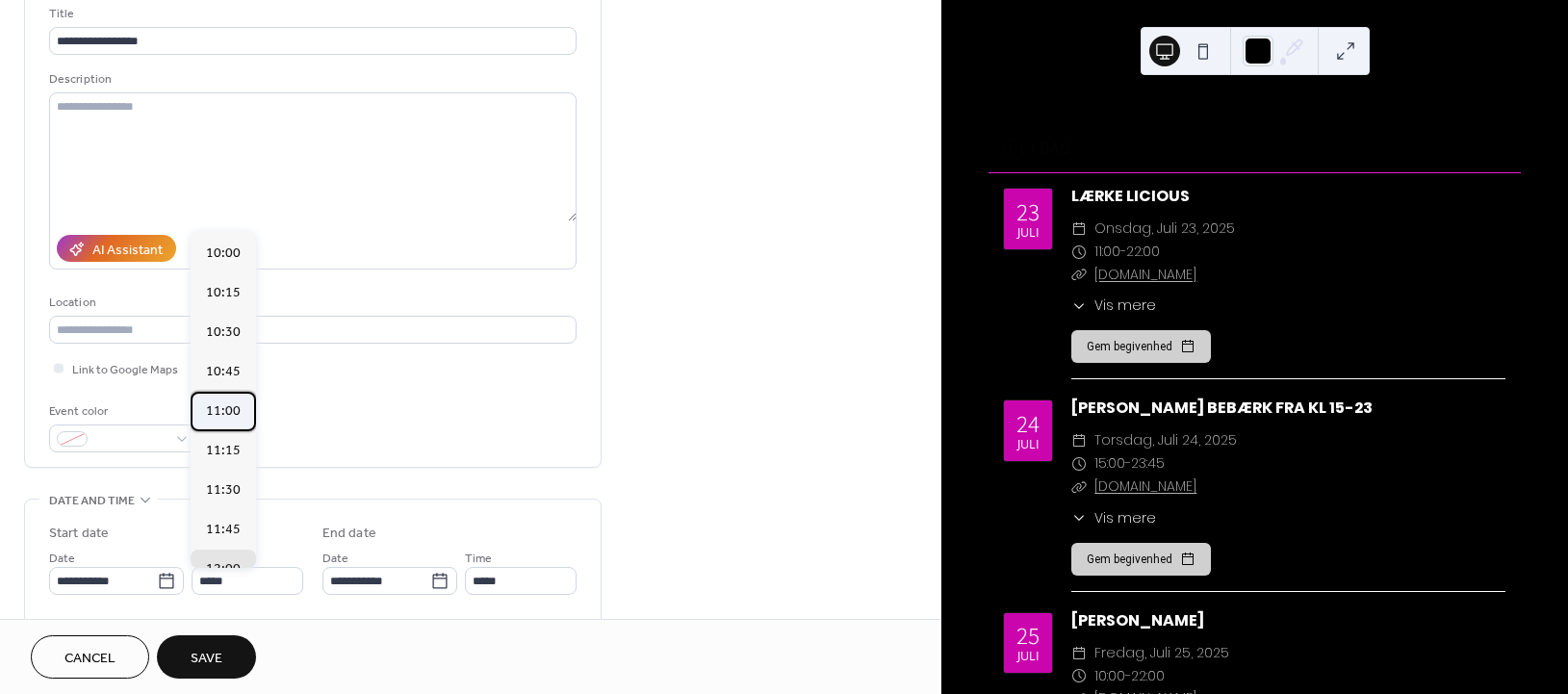 click on "11:00" at bounding box center (223, 411) 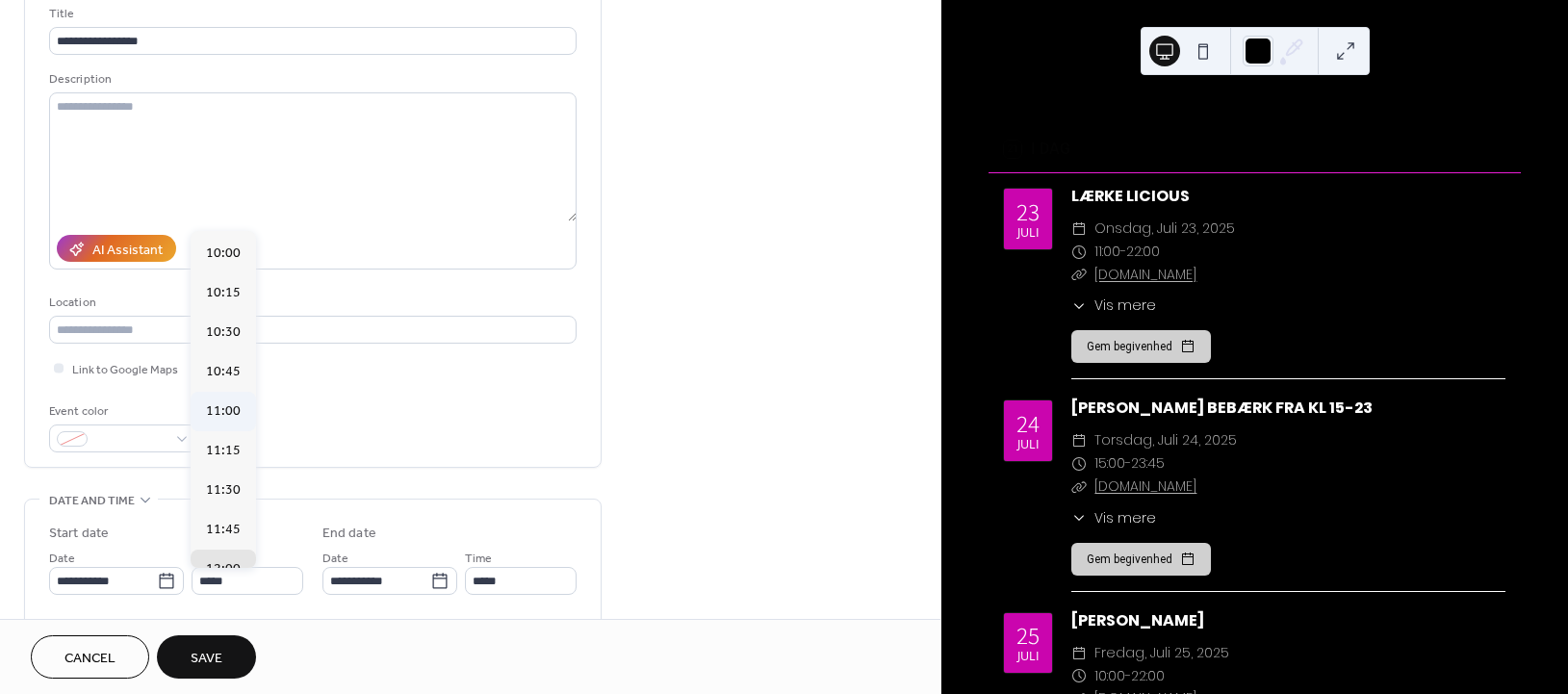 type on "*****" 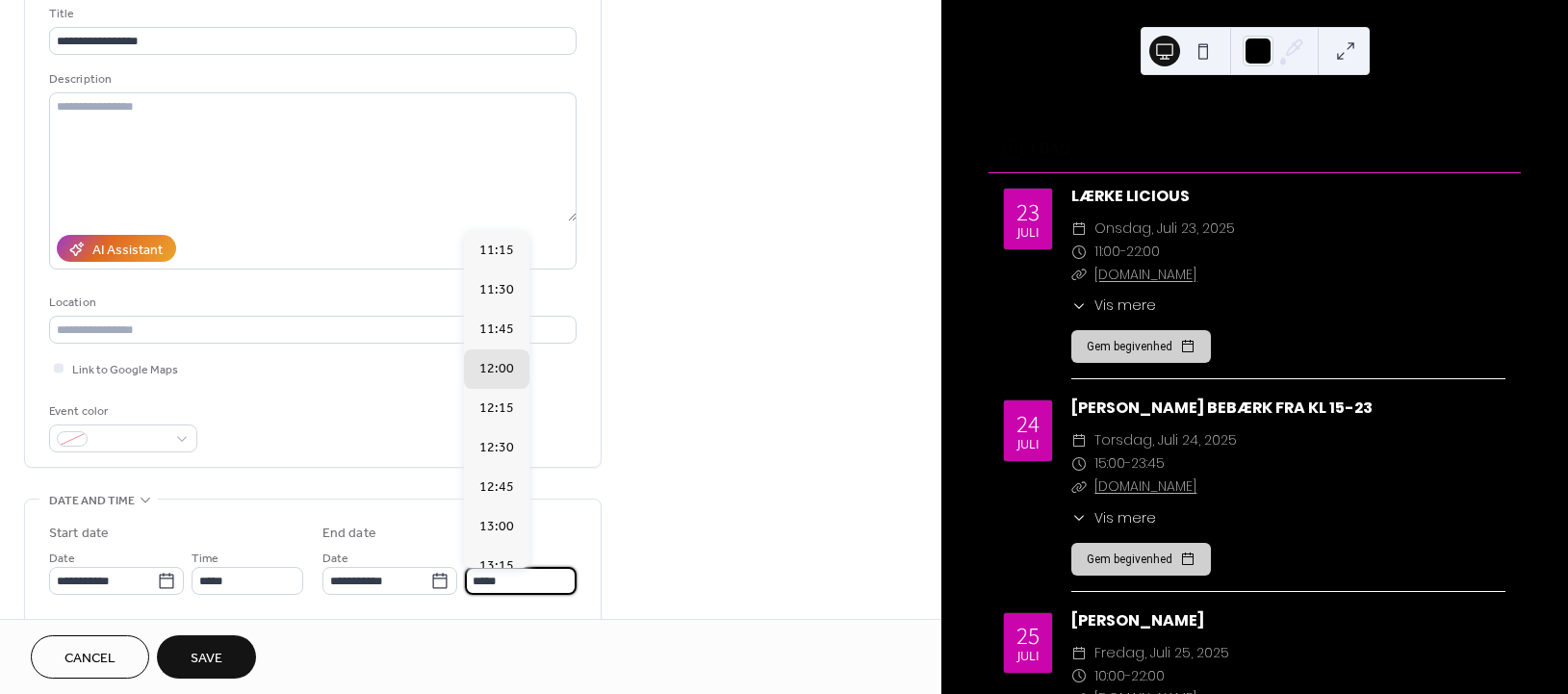 click on "*****" at bounding box center [521, 580] 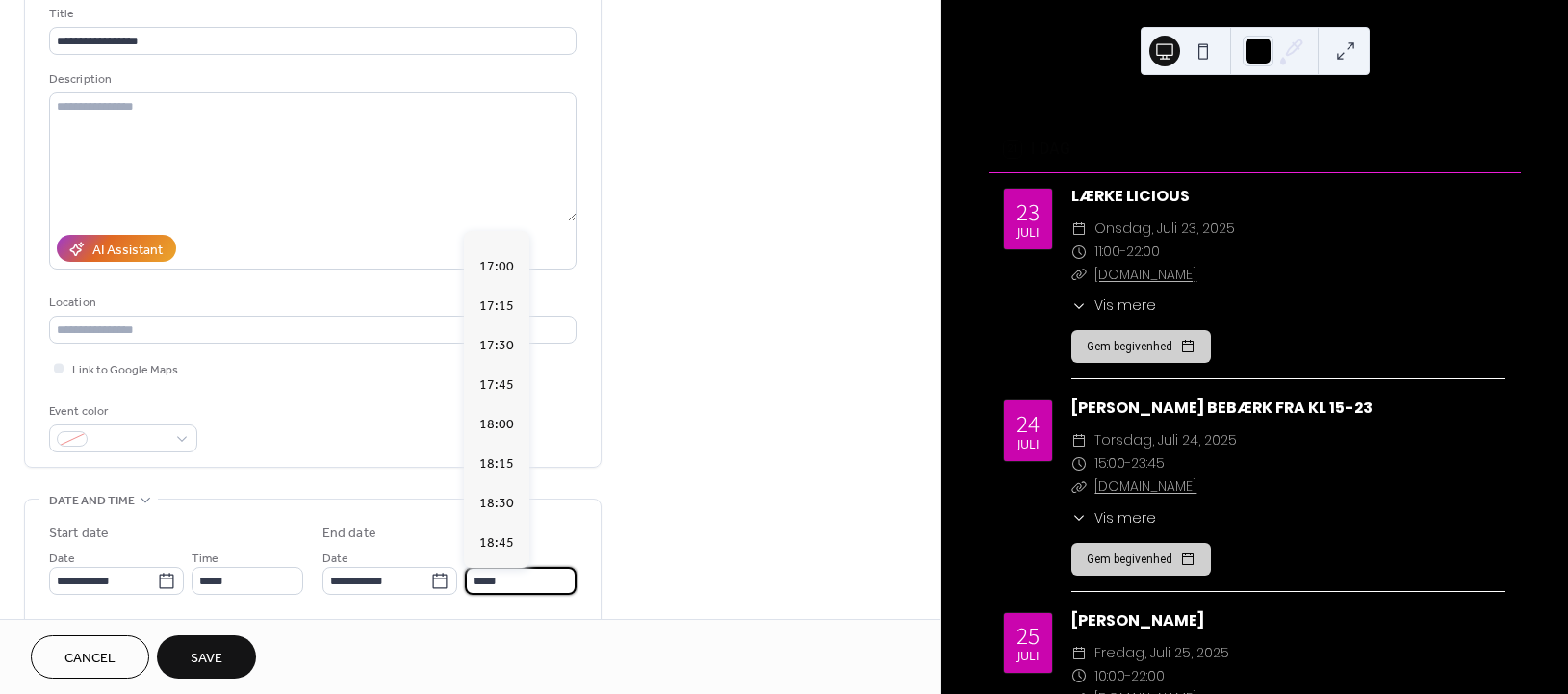 scroll, scrollTop: 898, scrollLeft: 0, axis: vertical 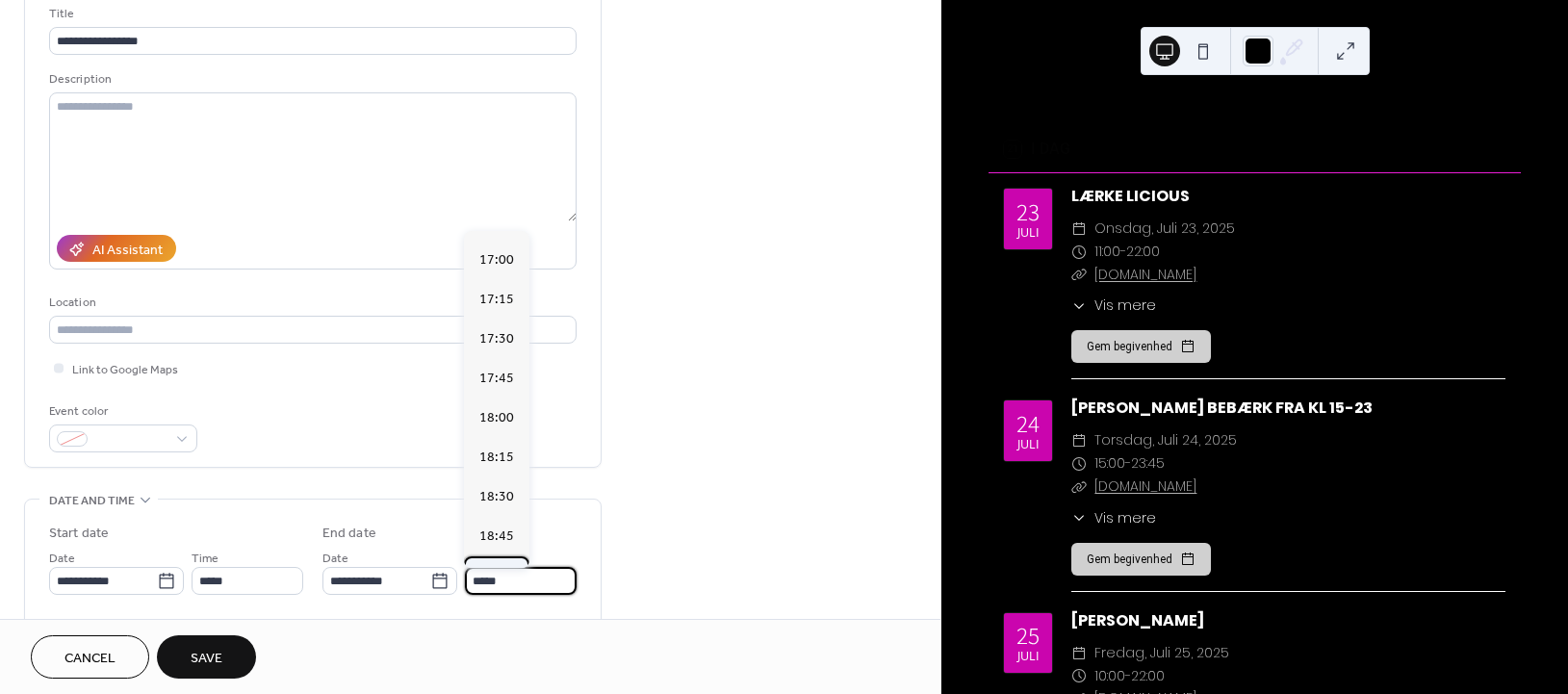 click on "19:00" at bounding box center (497, 576) 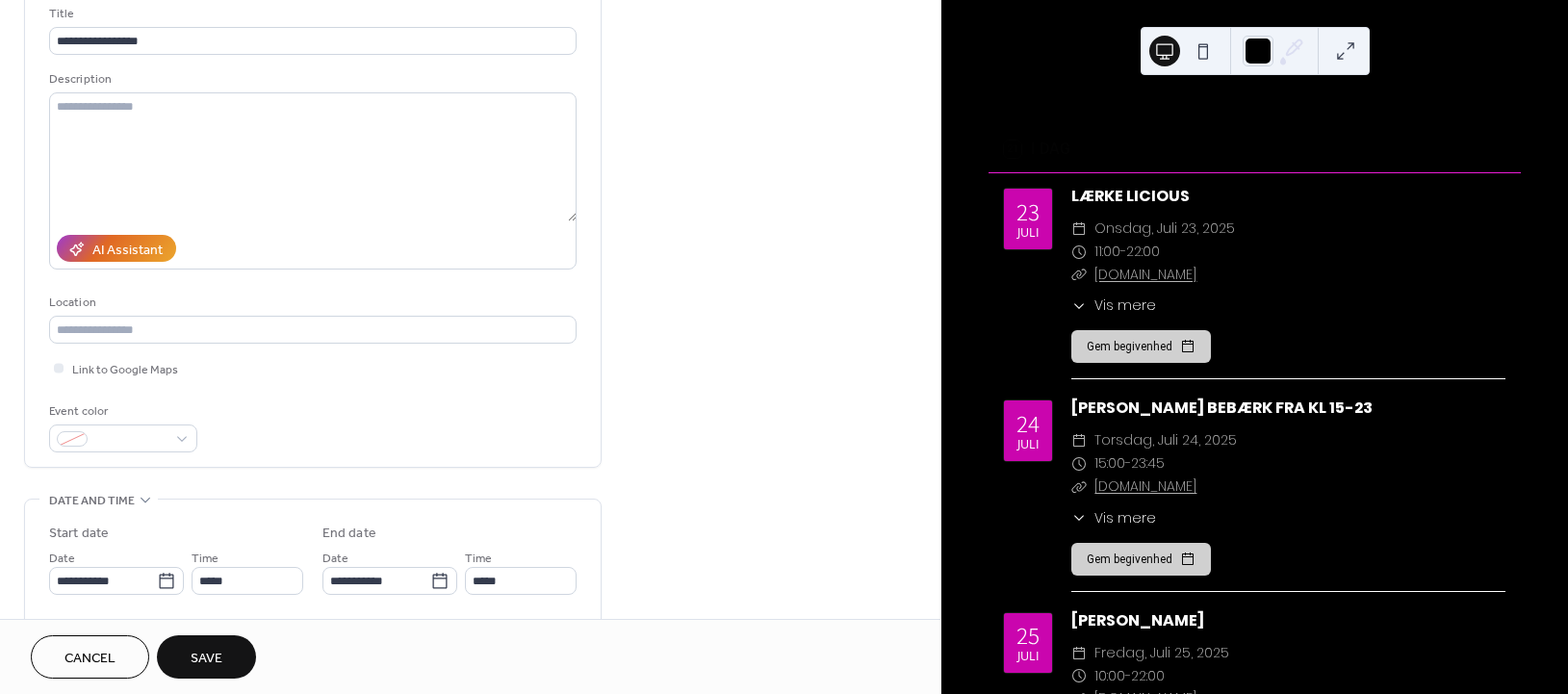type on "*****" 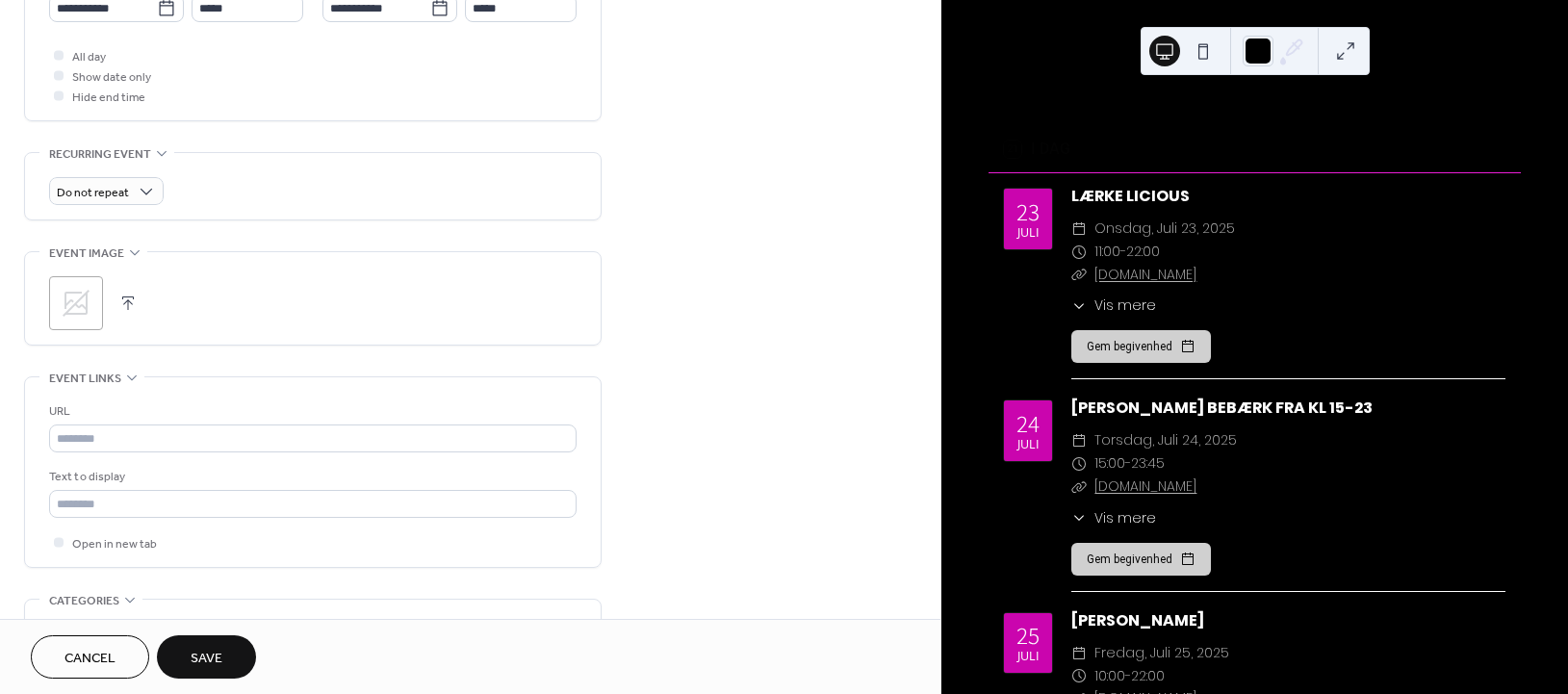 scroll, scrollTop: 770, scrollLeft: 0, axis: vertical 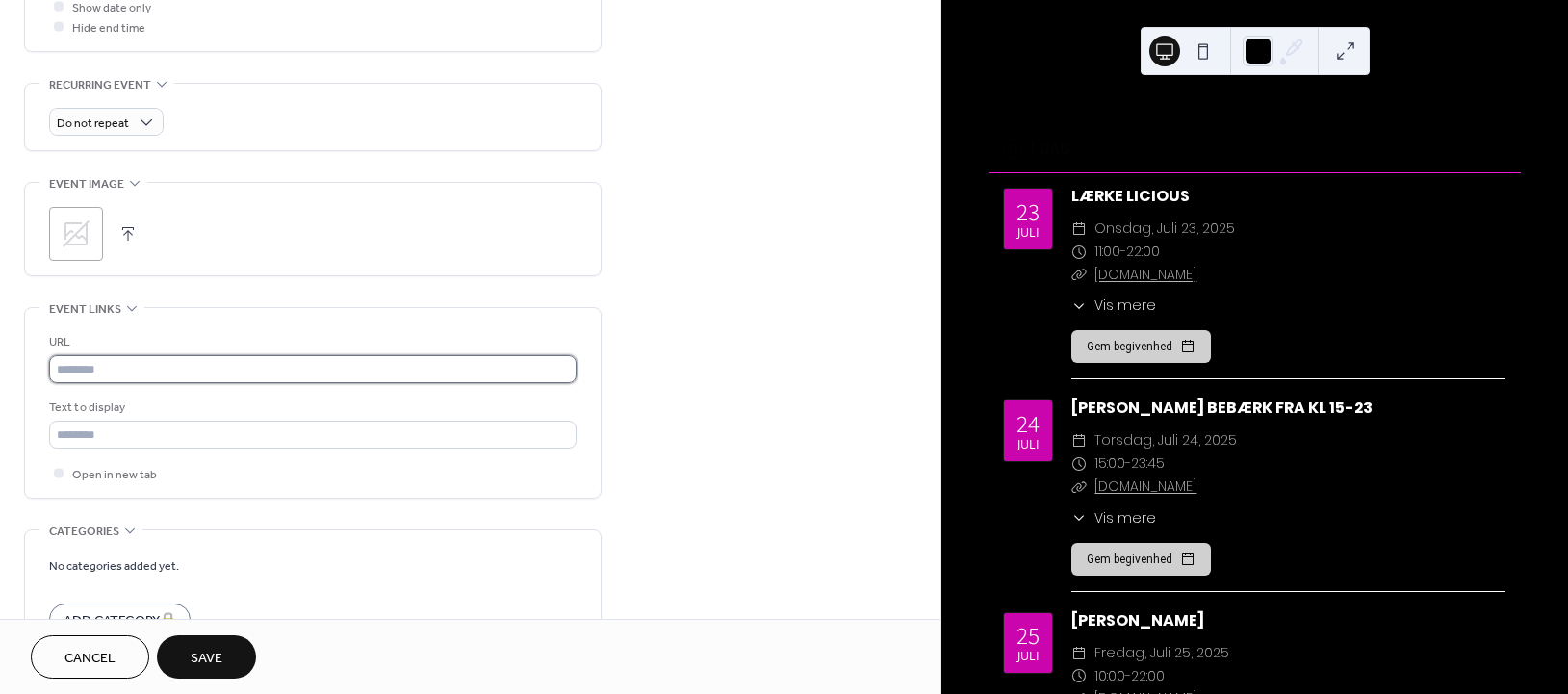 click at bounding box center (313, 369) 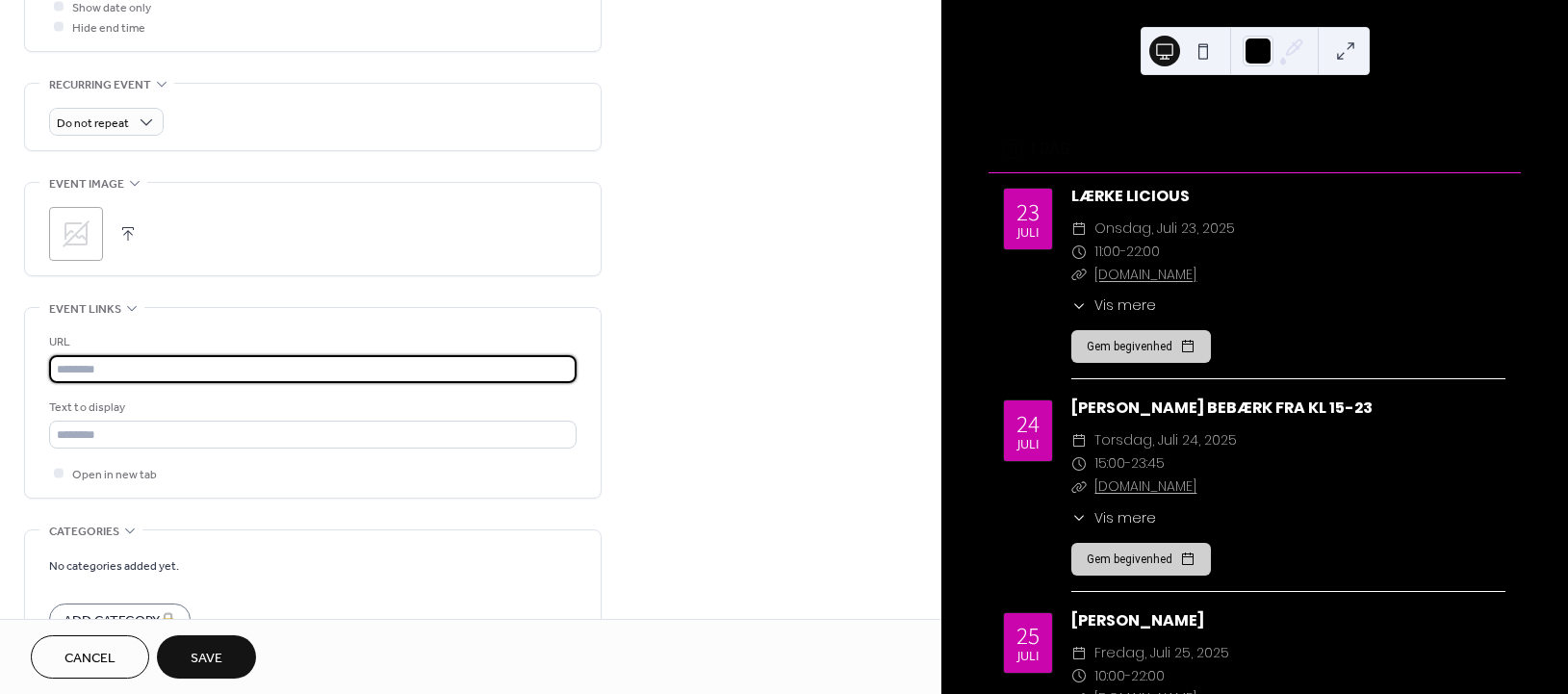 type on "**********" 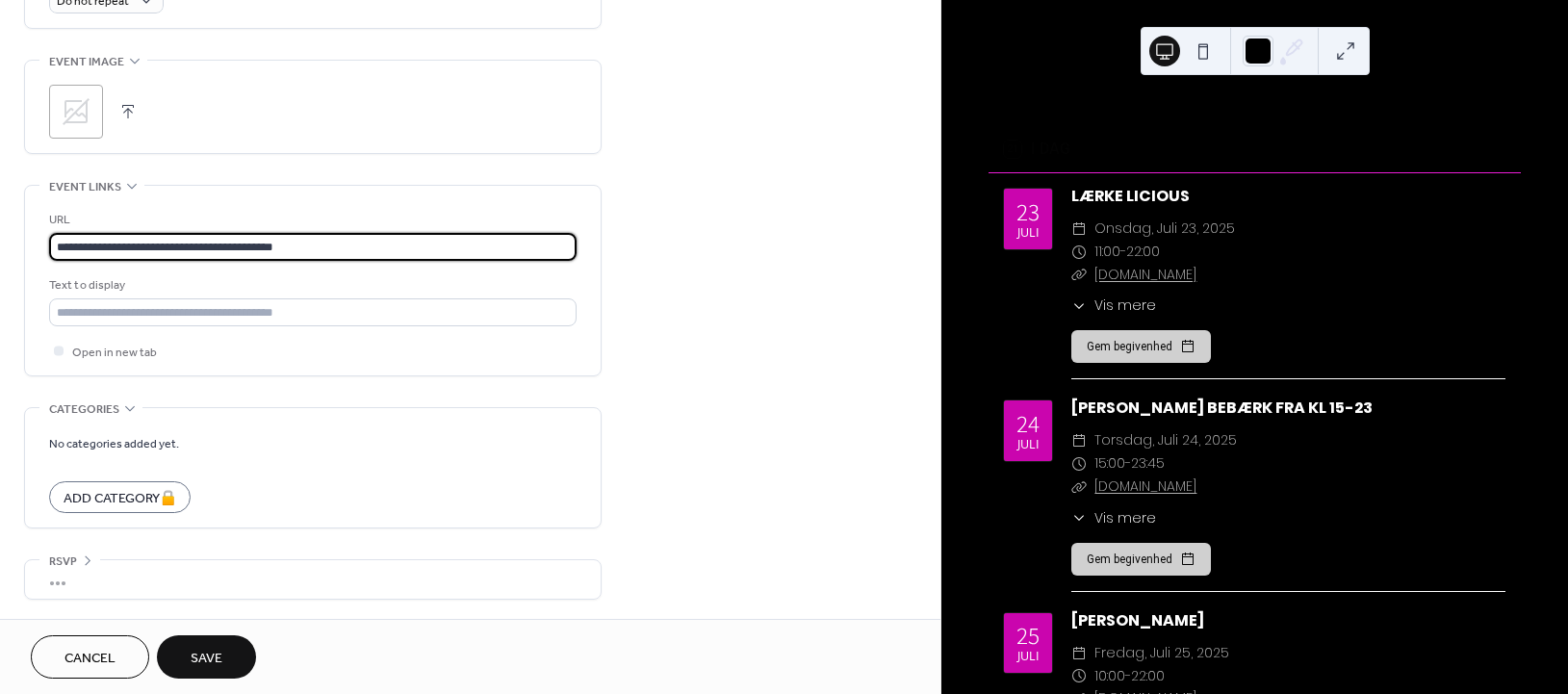 scroll, scrollTop: 898, scrollLeft: 0, axis: vertical 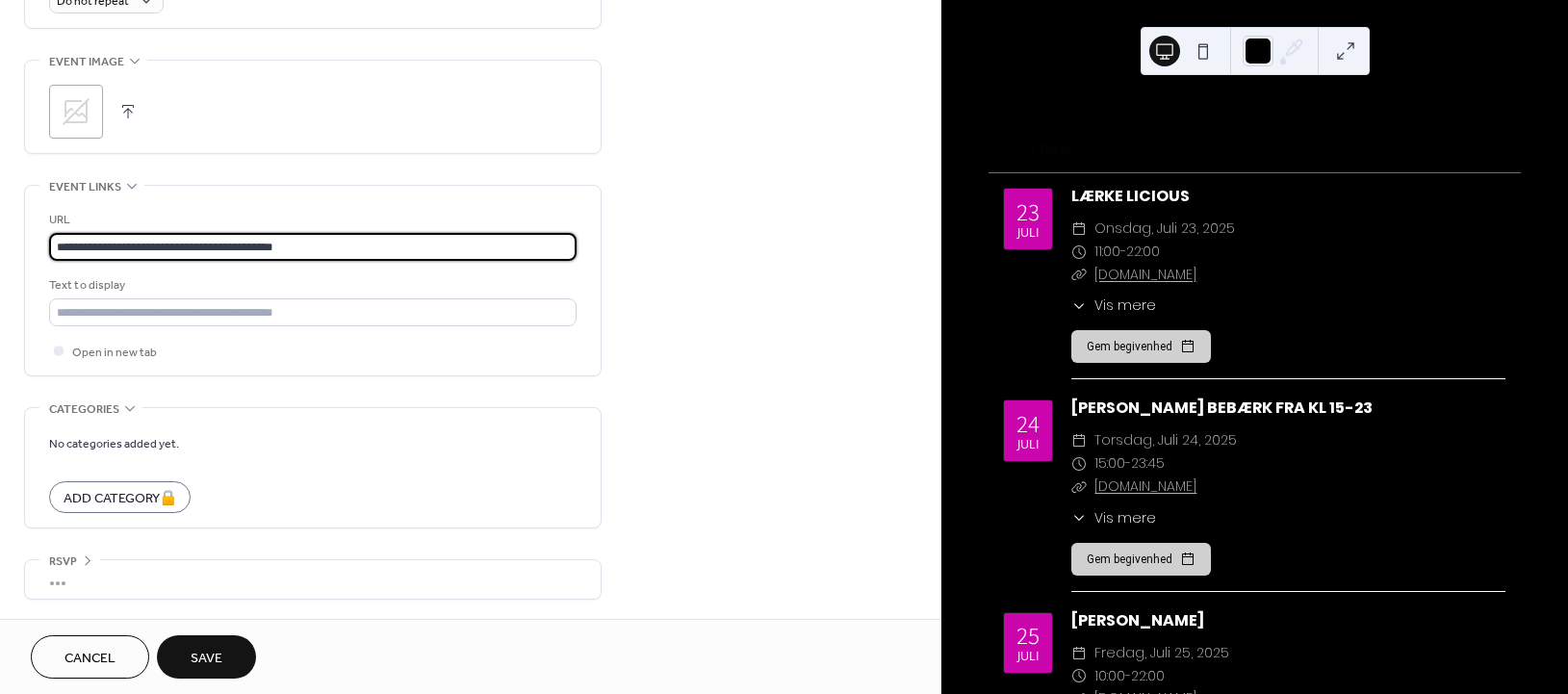 click on "Save" at bounding box center [206, 658] 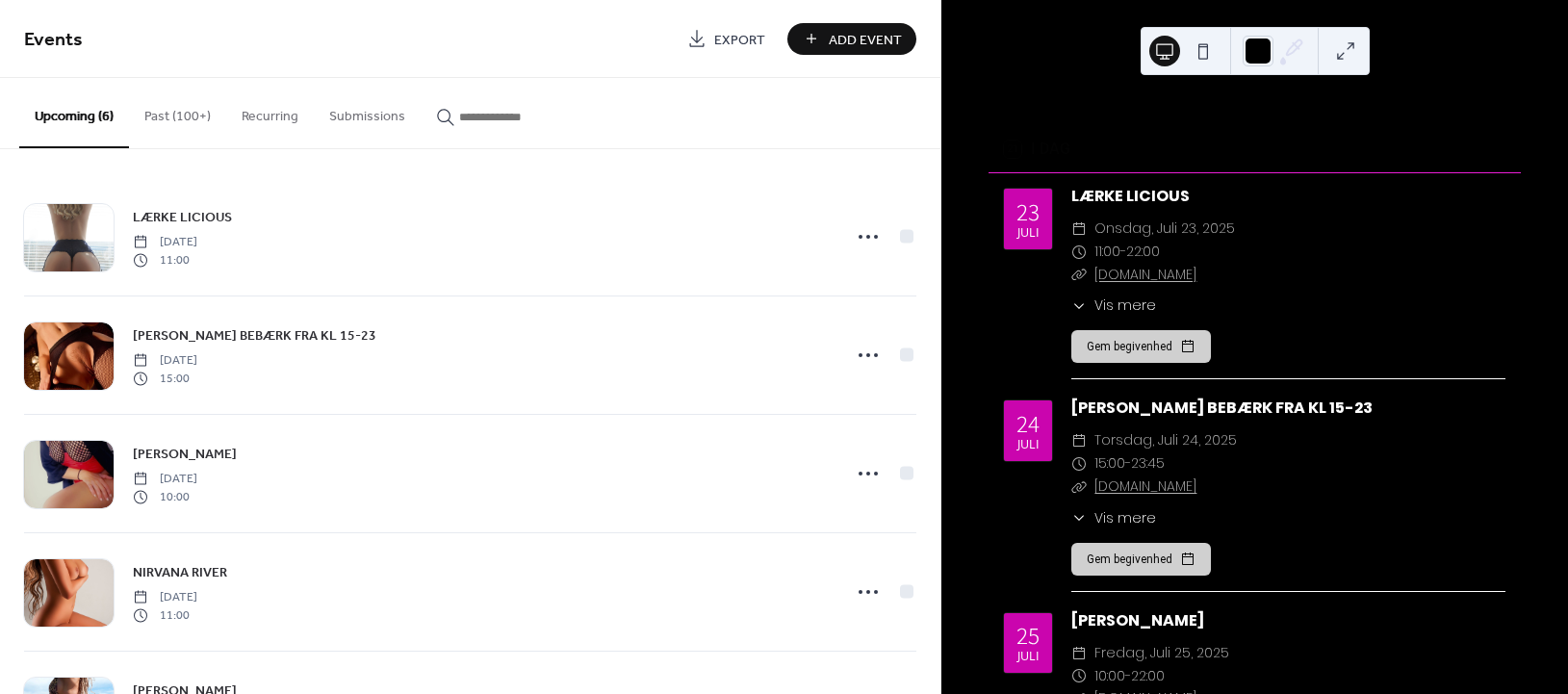 click on "Add Event" at bounding box center [865, 39] 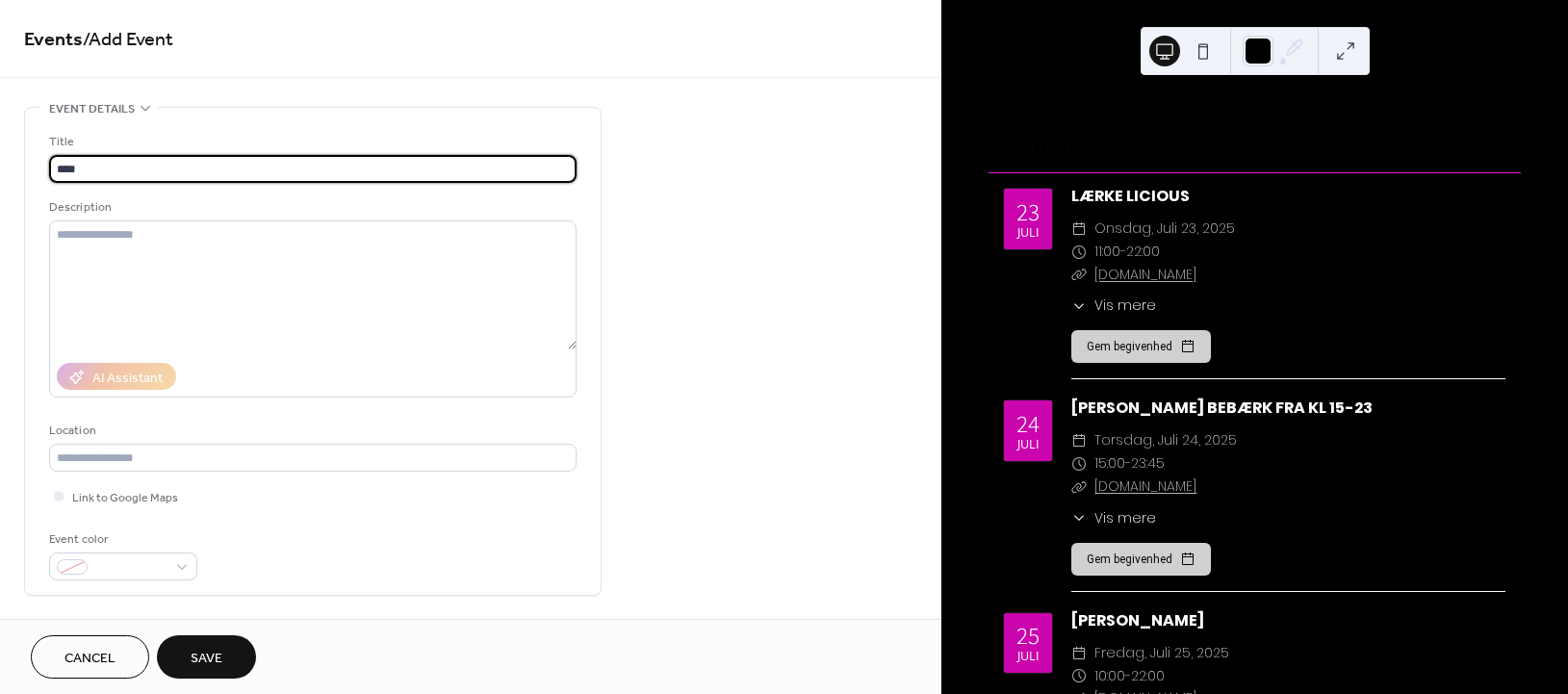 type on "**********" 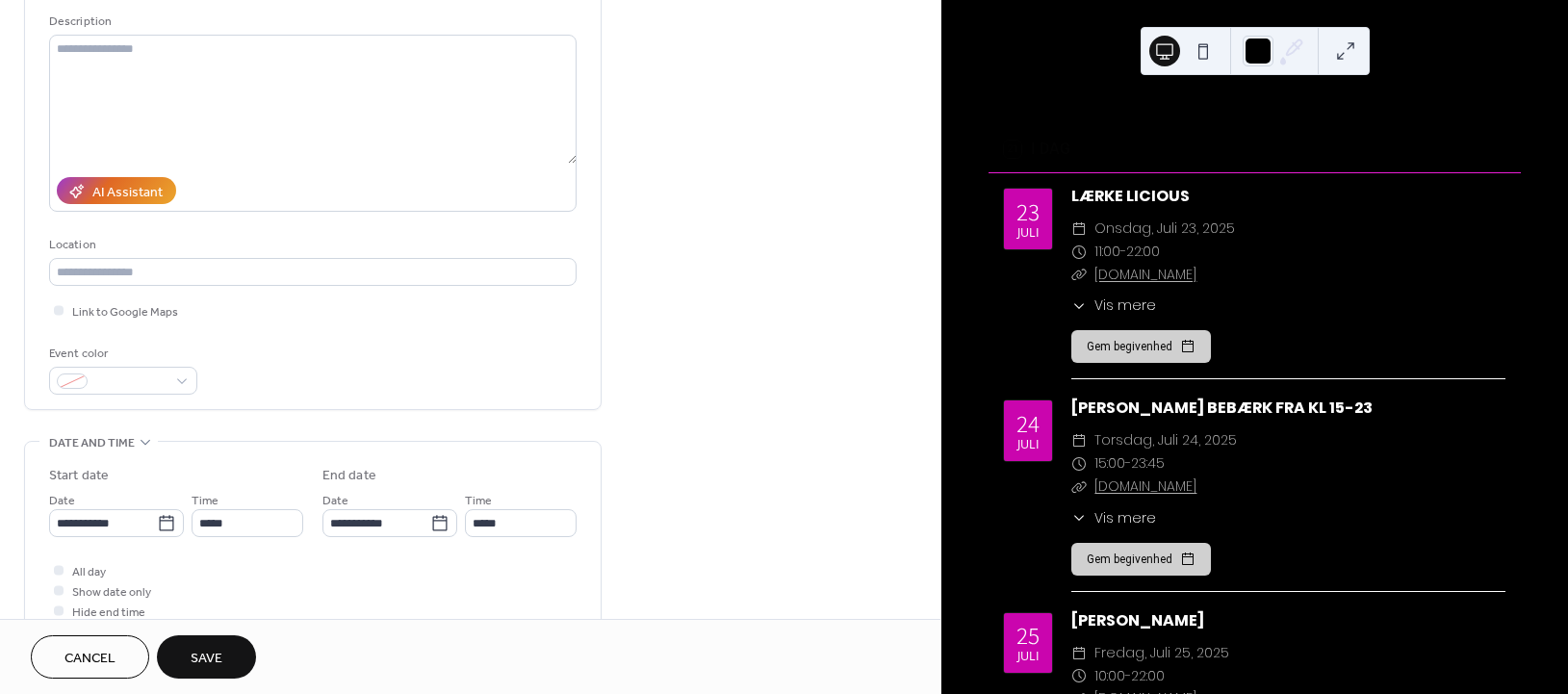 scroll, scrollTop: 256, scrollLeft: 0, axis: vertical 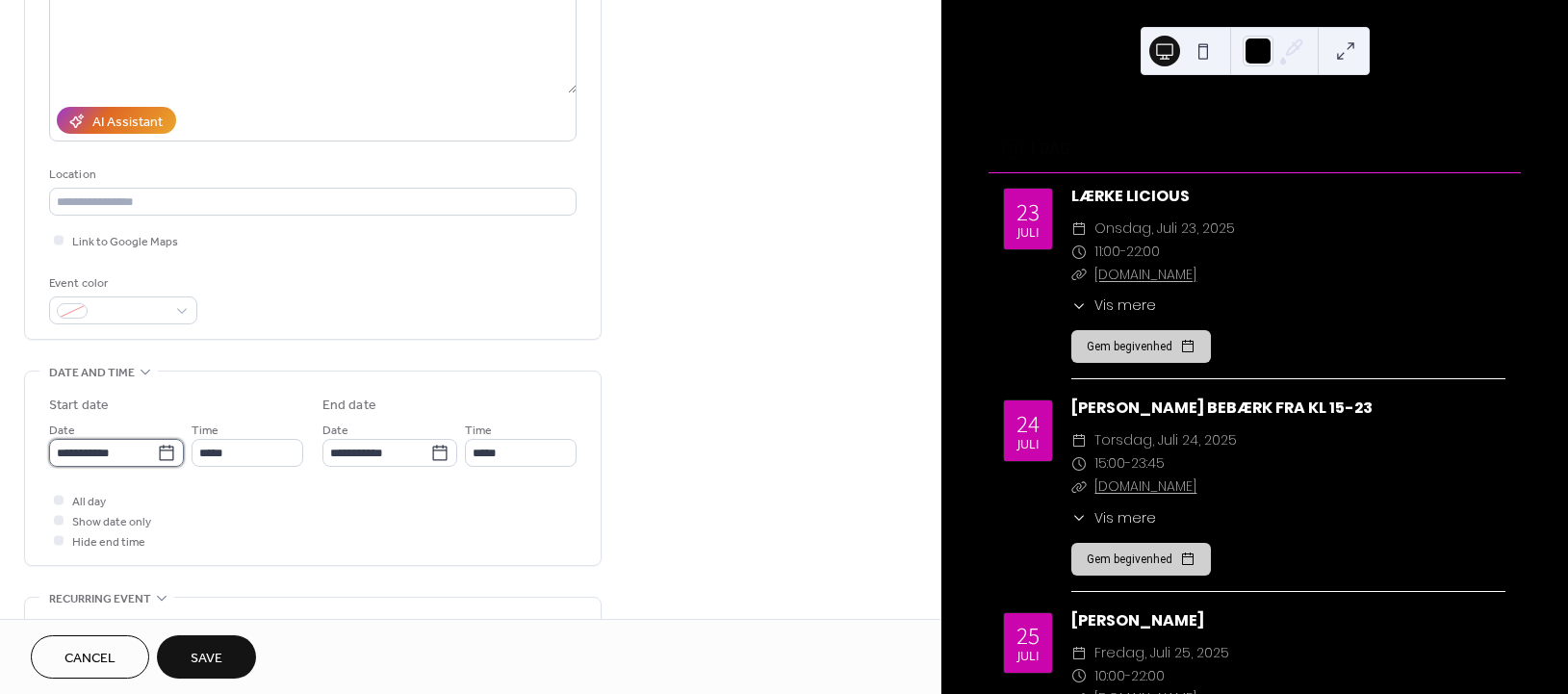 click on "**********" at bounding box center [103, 452] 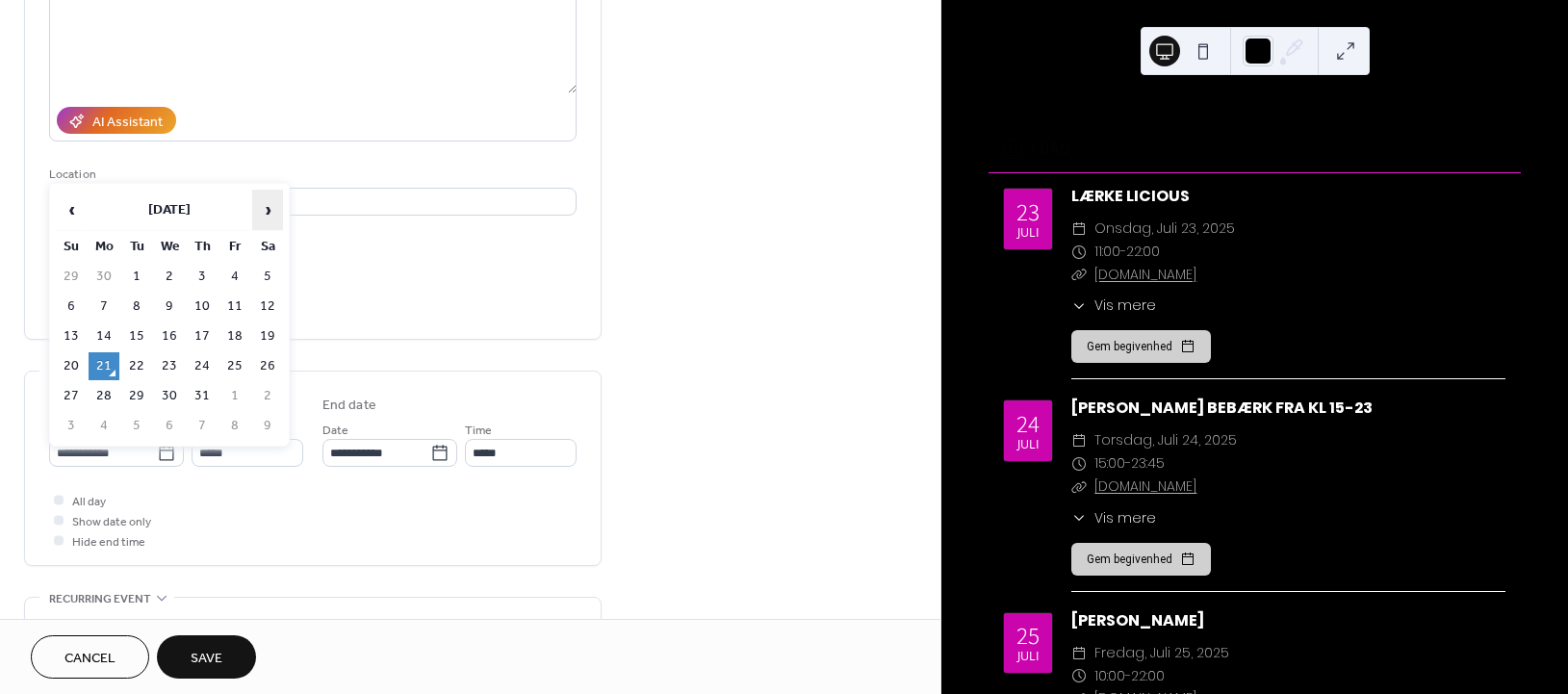 click on "›" at bounding box center [268, 210] 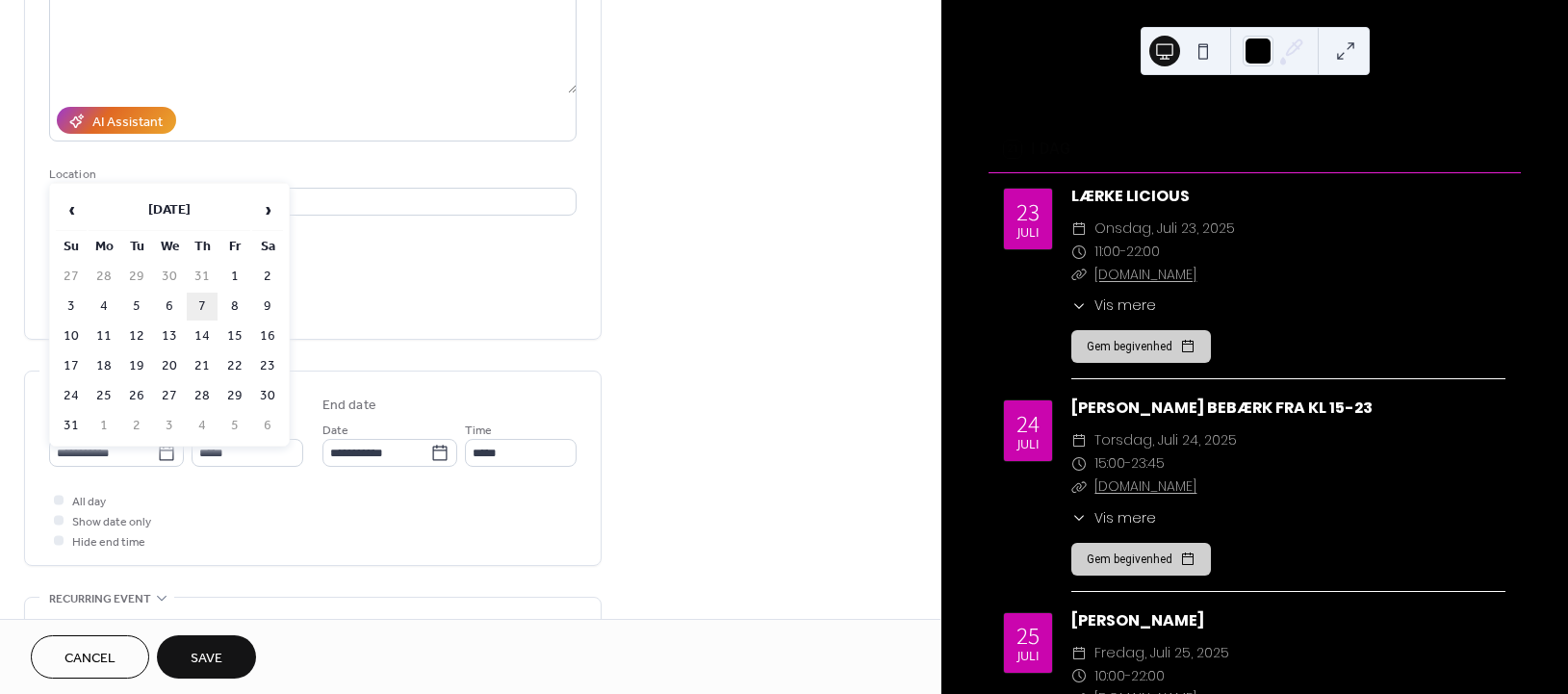 click on "7" at bounding box center [202, 306] 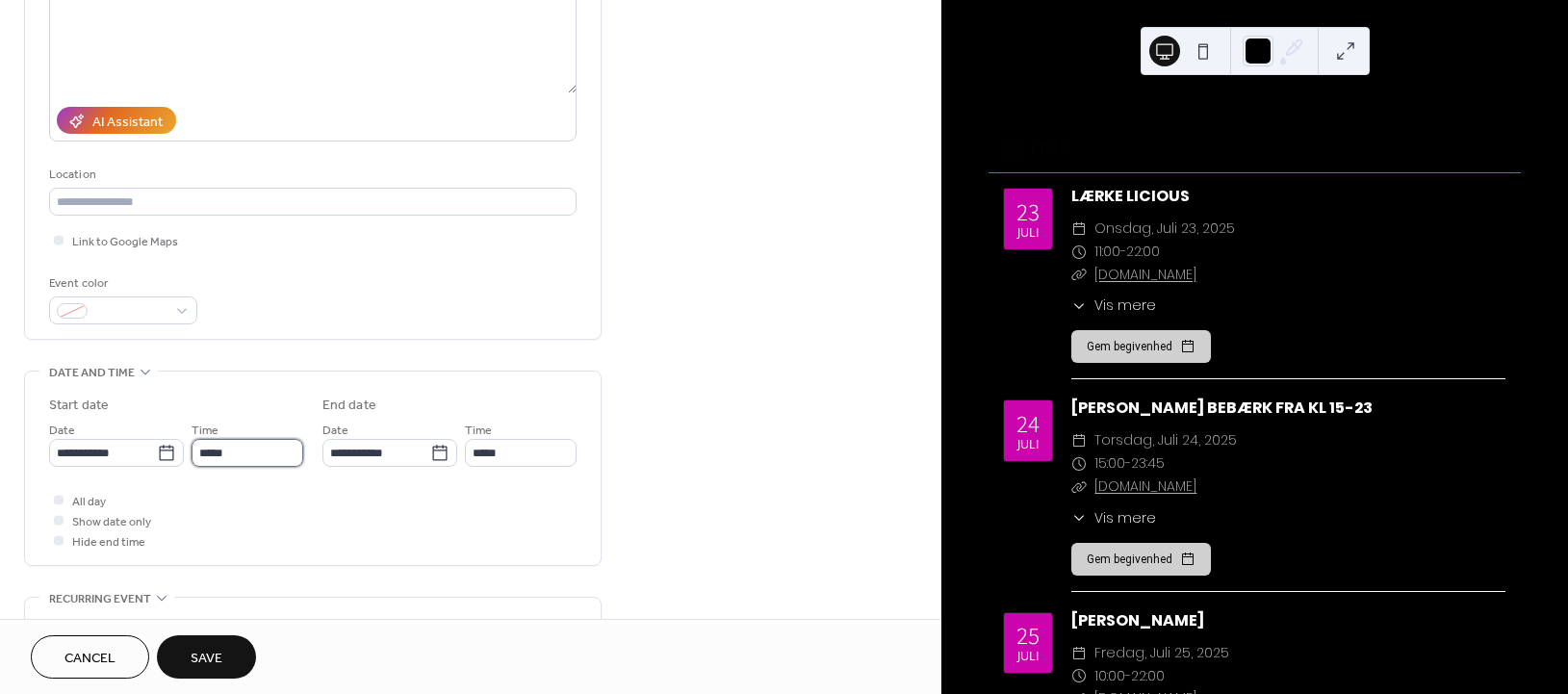 click on "*****" at bounding box center [247, 452] 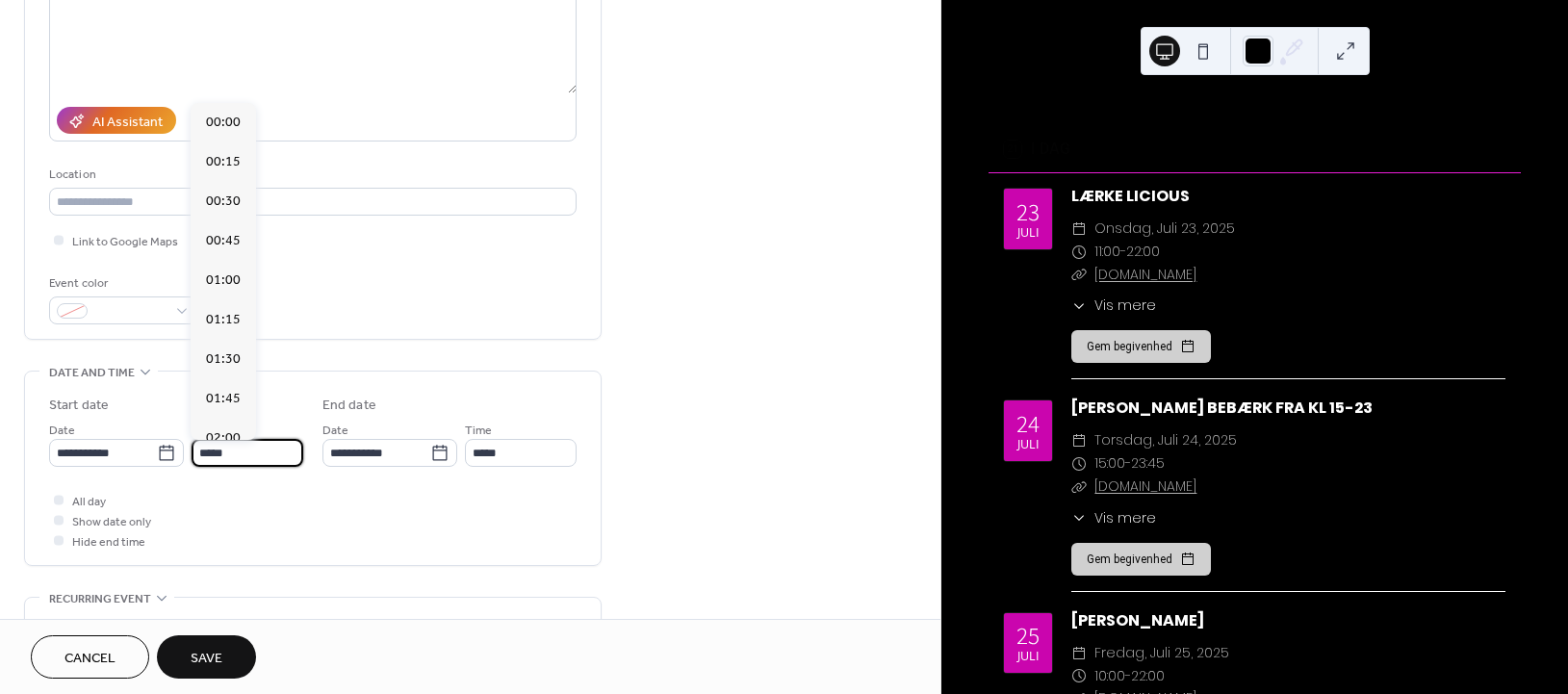 scroll, scrollTop: 1833, scrollLeft: 0, axis: vertical 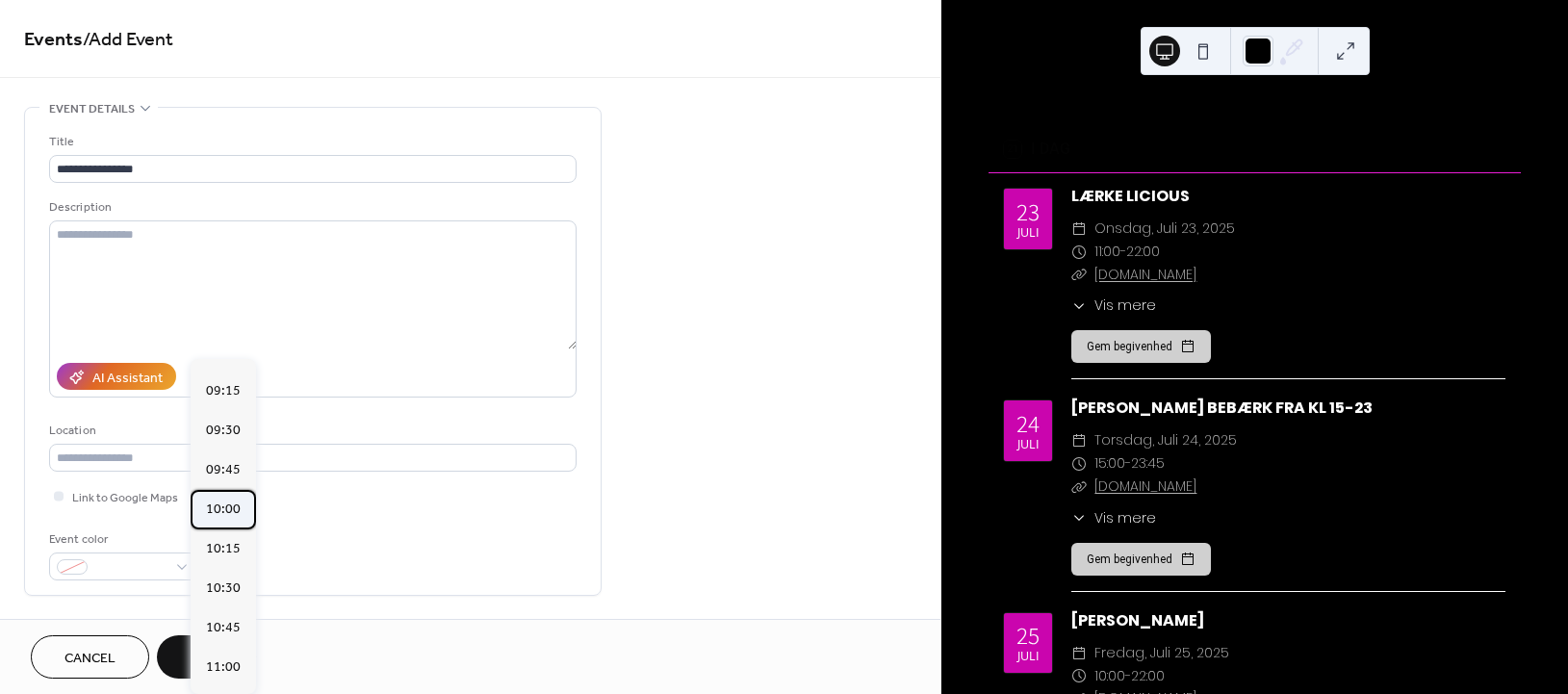 click on "10:00" at bounding box center (223, 509) 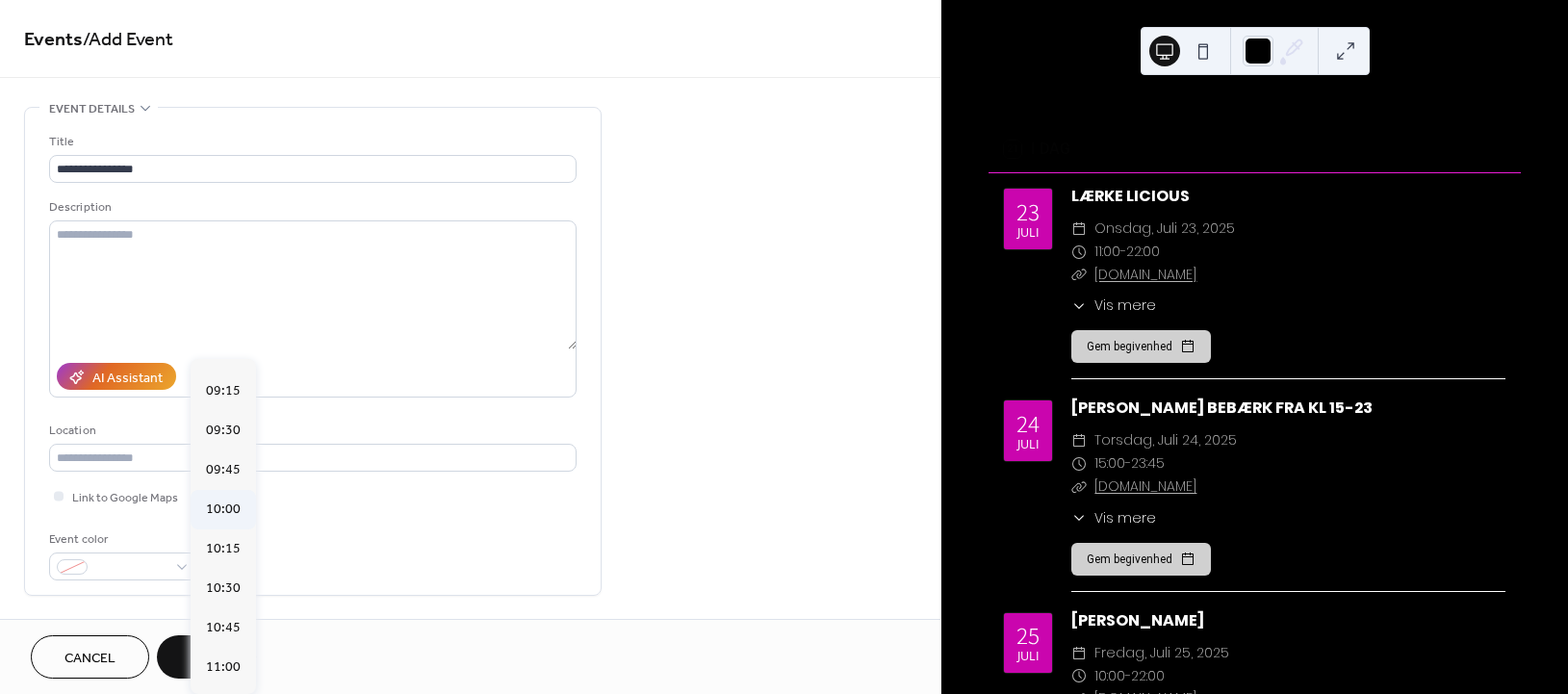 type on "*****" 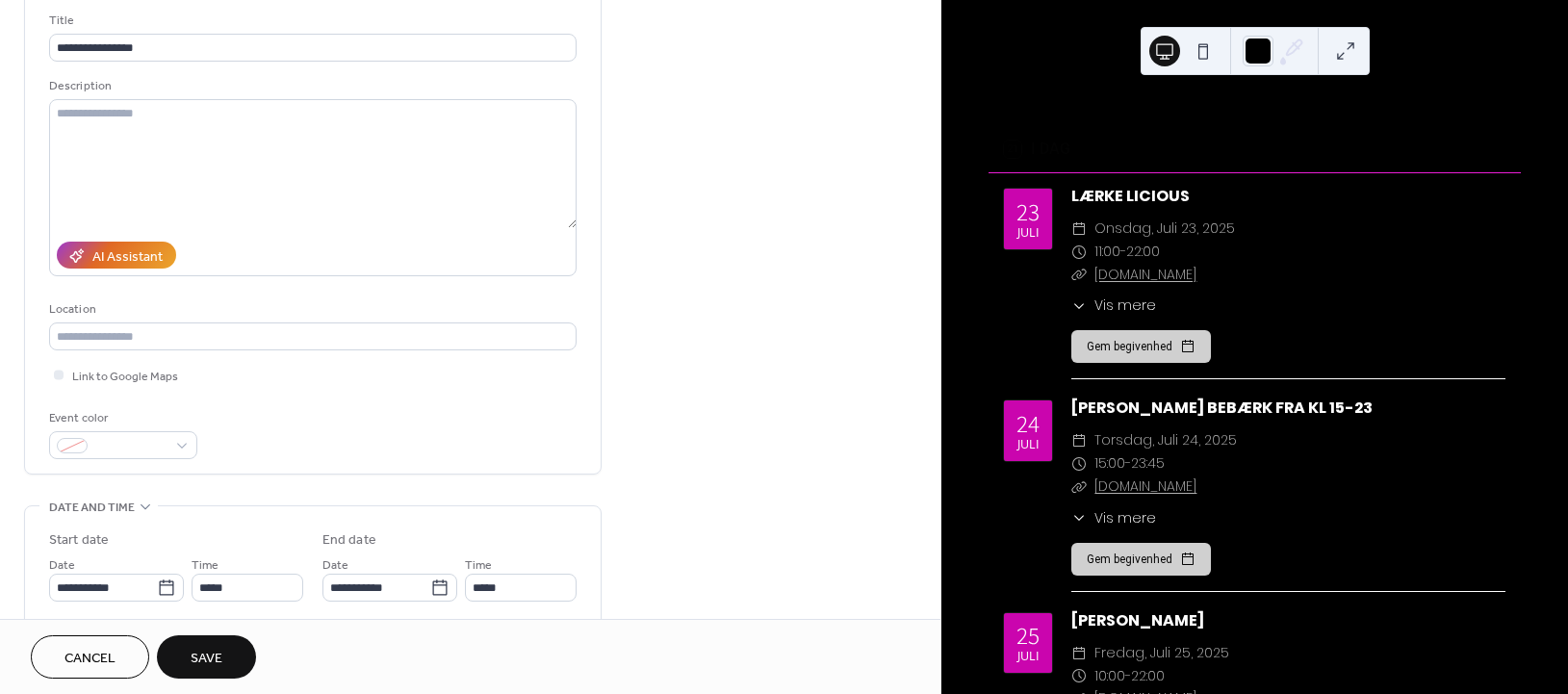 scroll, scrollTop: 128, scrollLeft: 0, axis: vertical 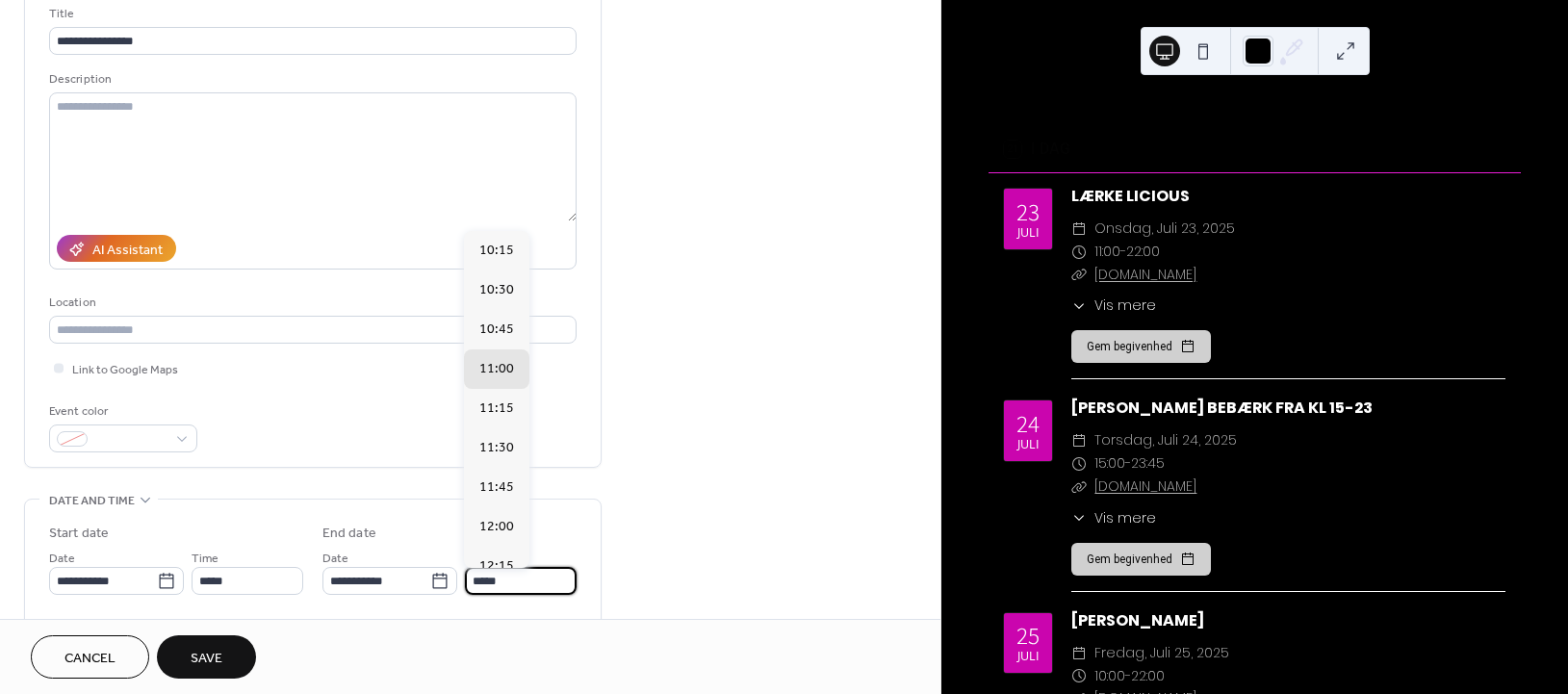 click on "*****" at bounding box center (521, 580) 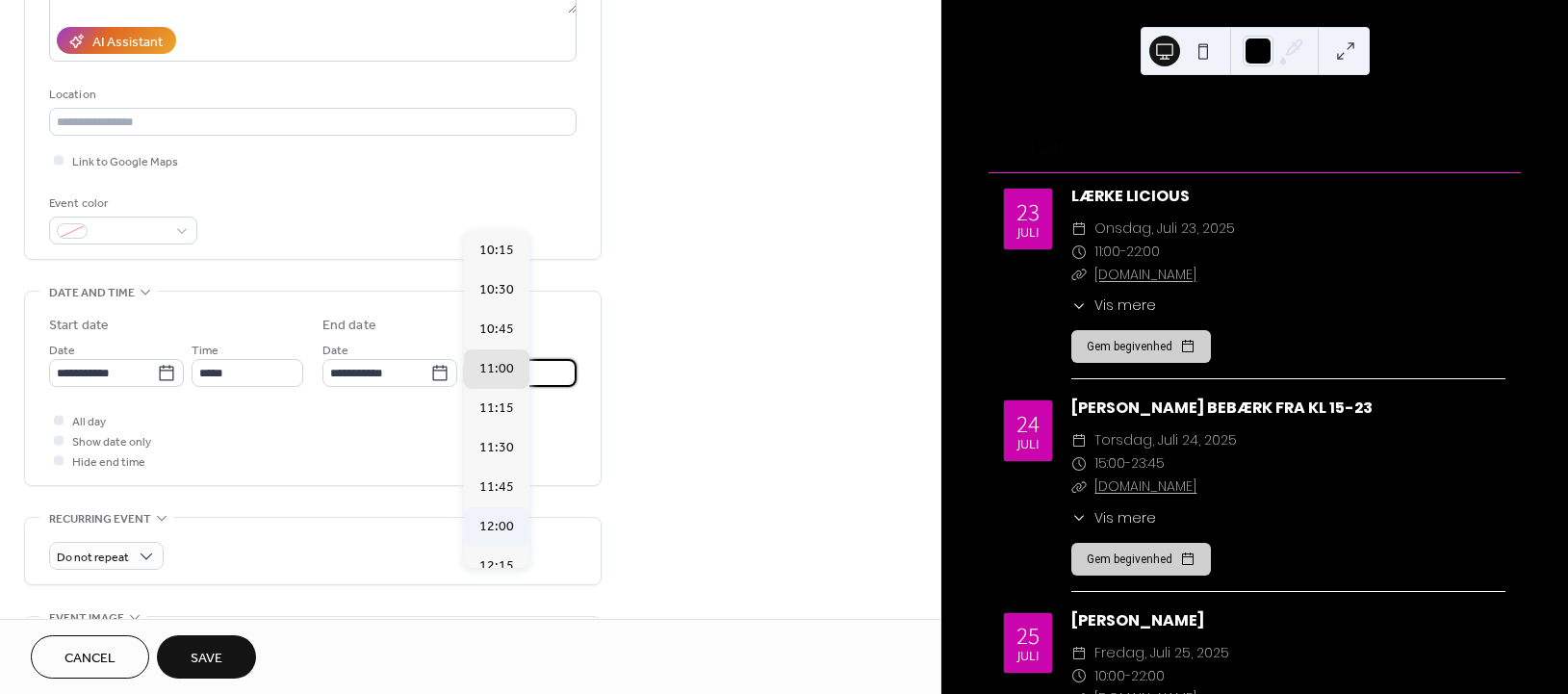 scroll, scrollTop: 385, scrollLeft: 0, axis: vertical 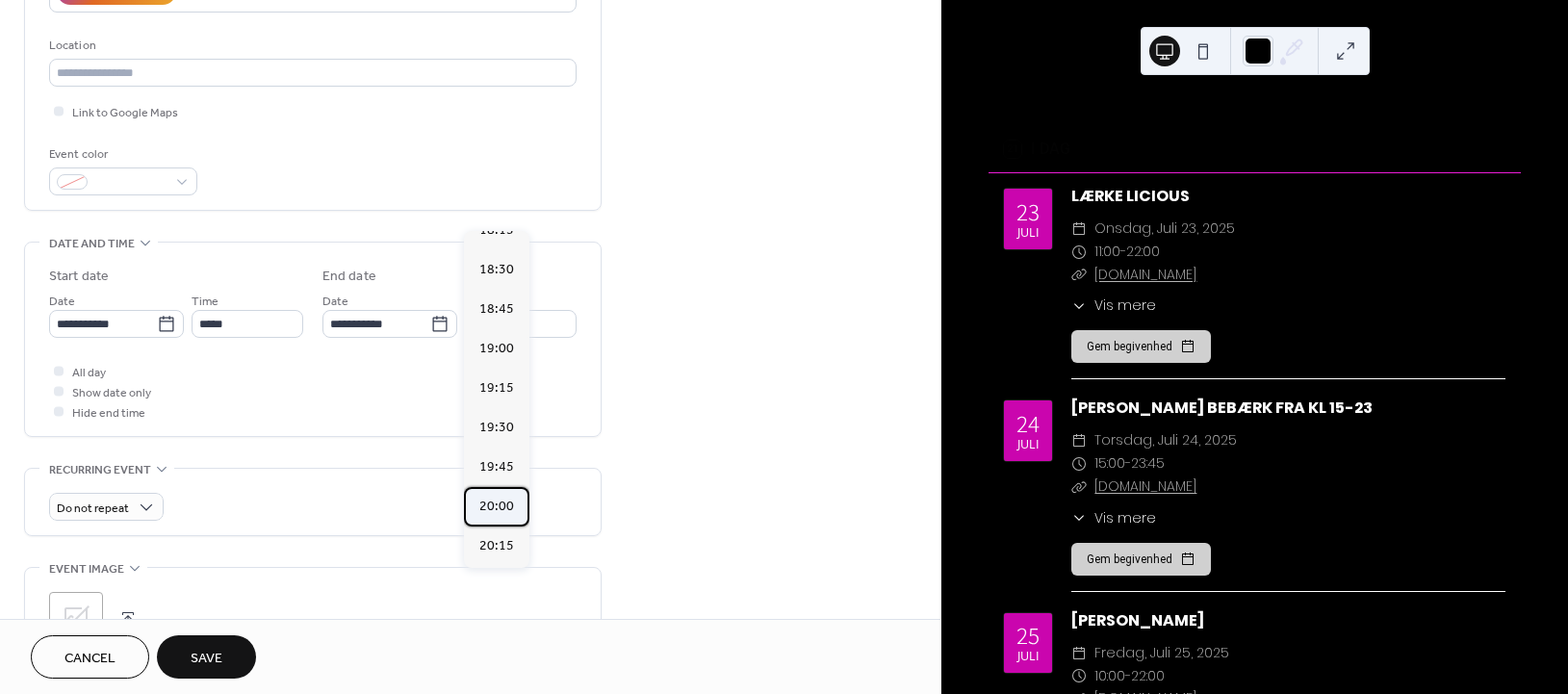 click on "20:00" at bounding box center (497, 506) 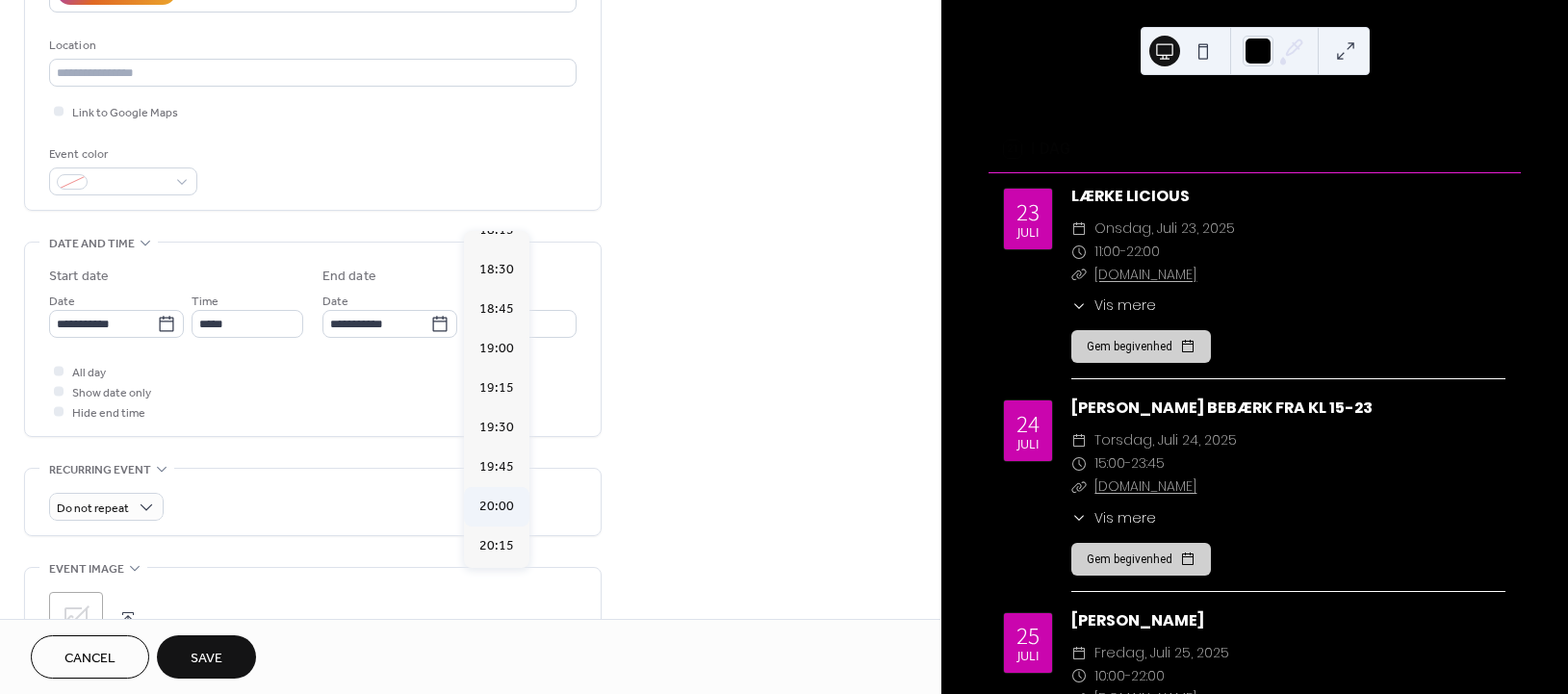 type on "*****" 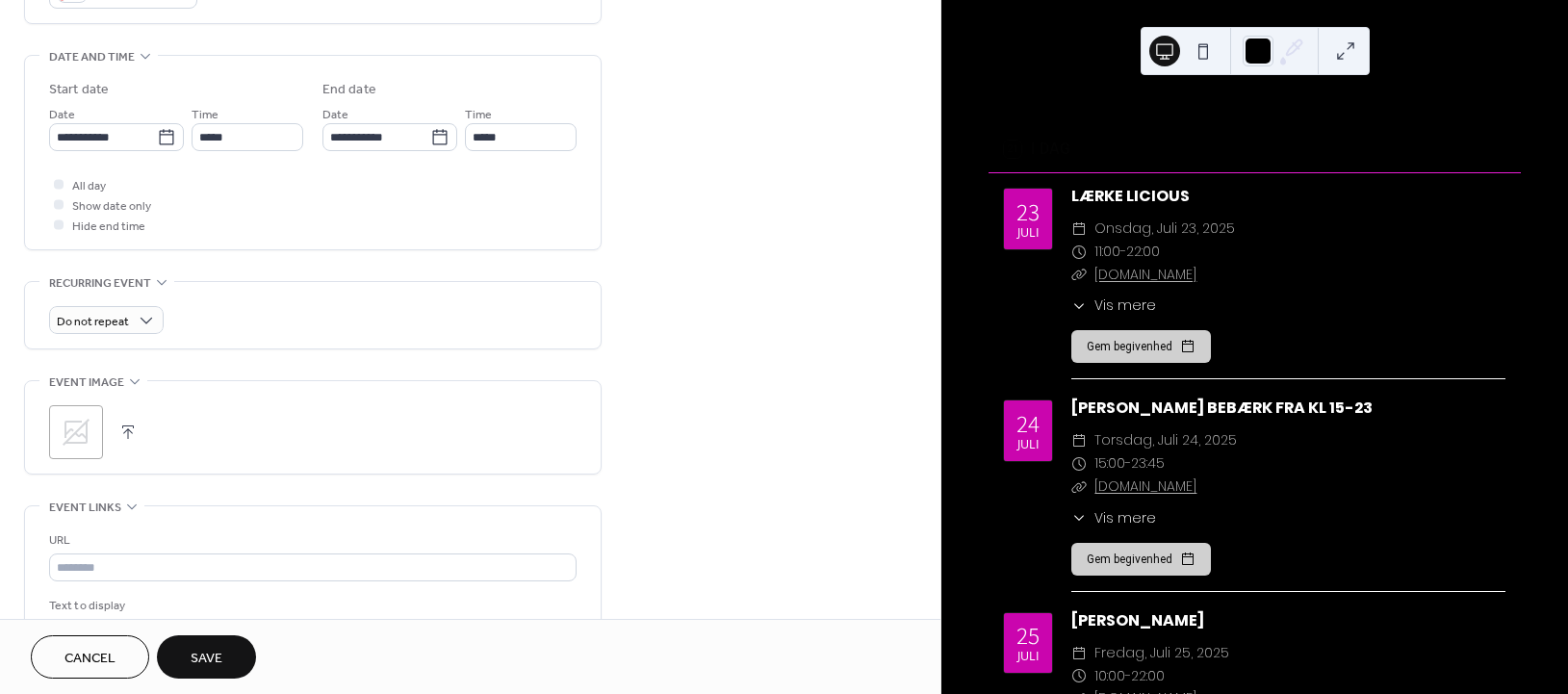 scroll, scrollTop: 641, scrollLeft: 0, axis: vertical 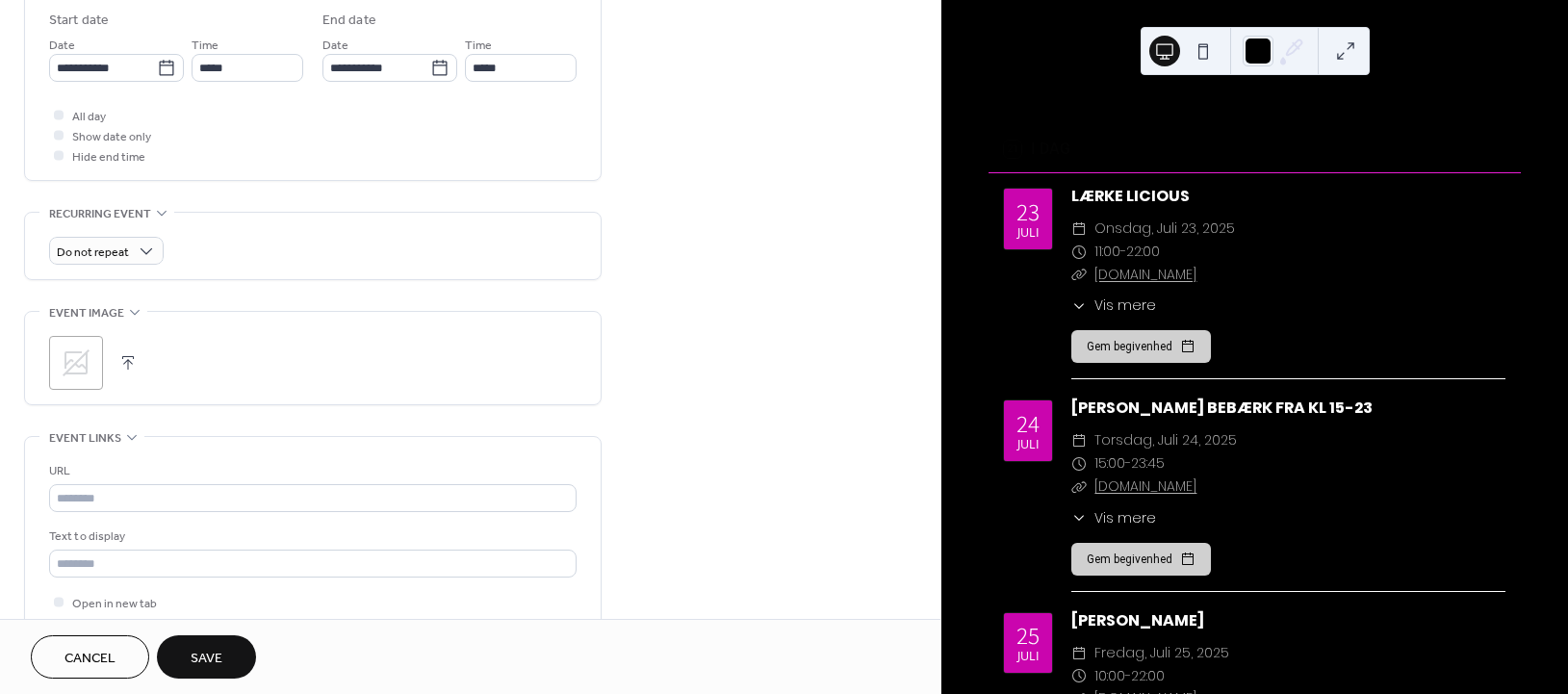 click 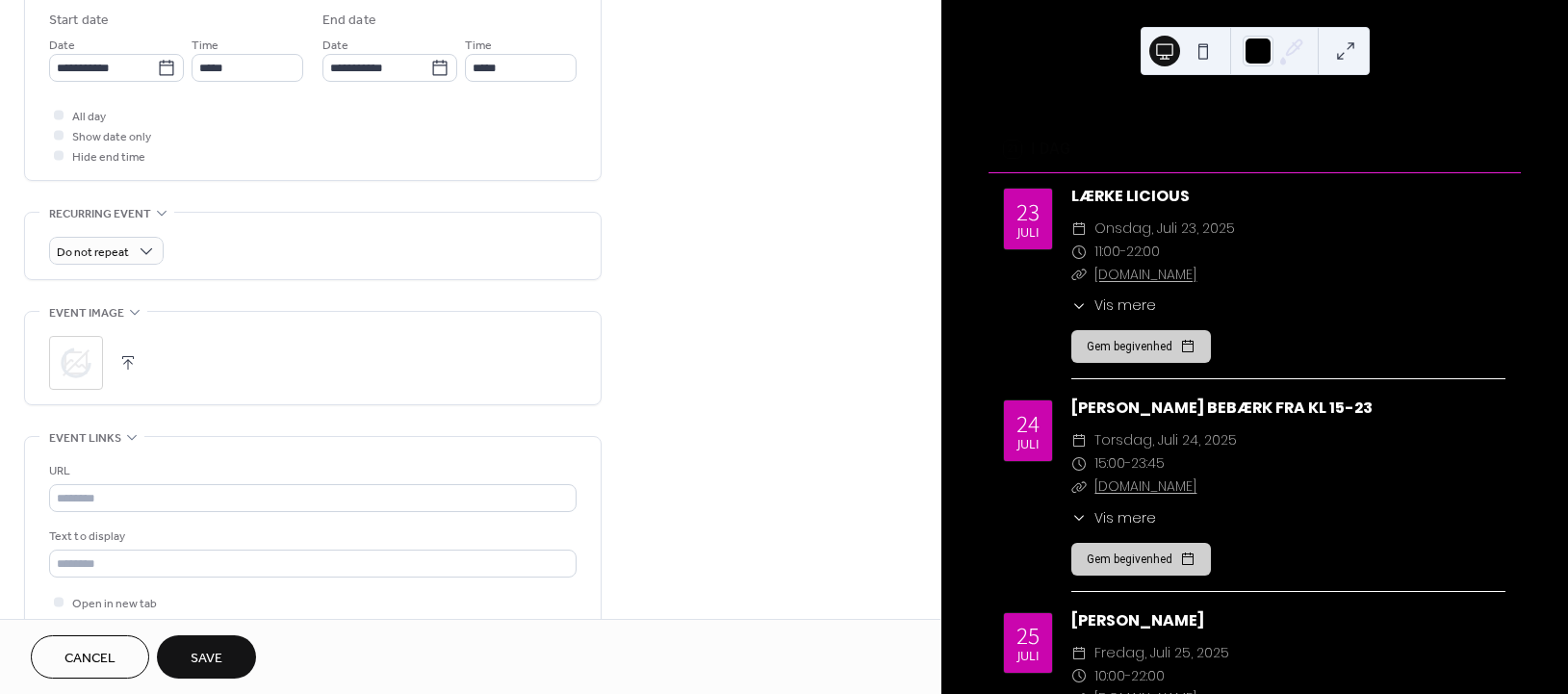 click 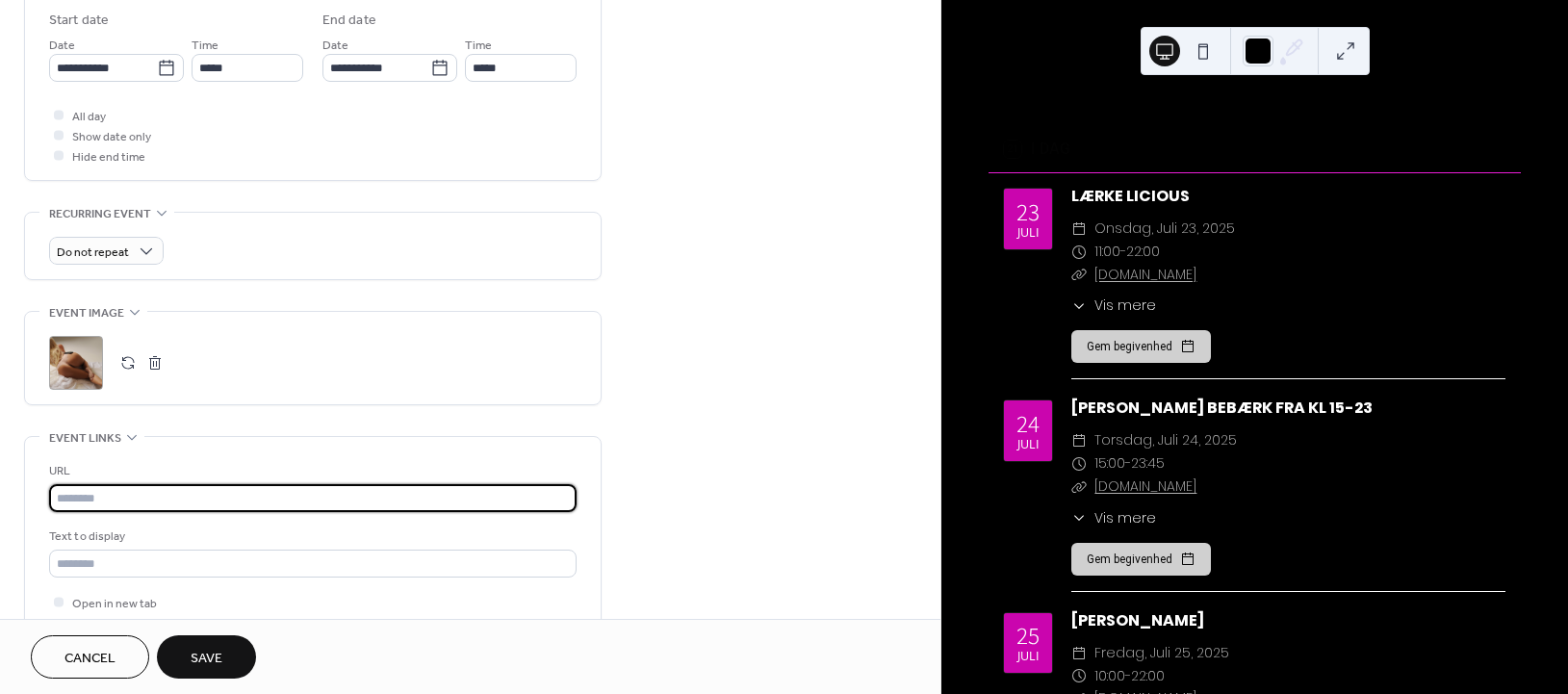 click at bounding box center [313, 498] 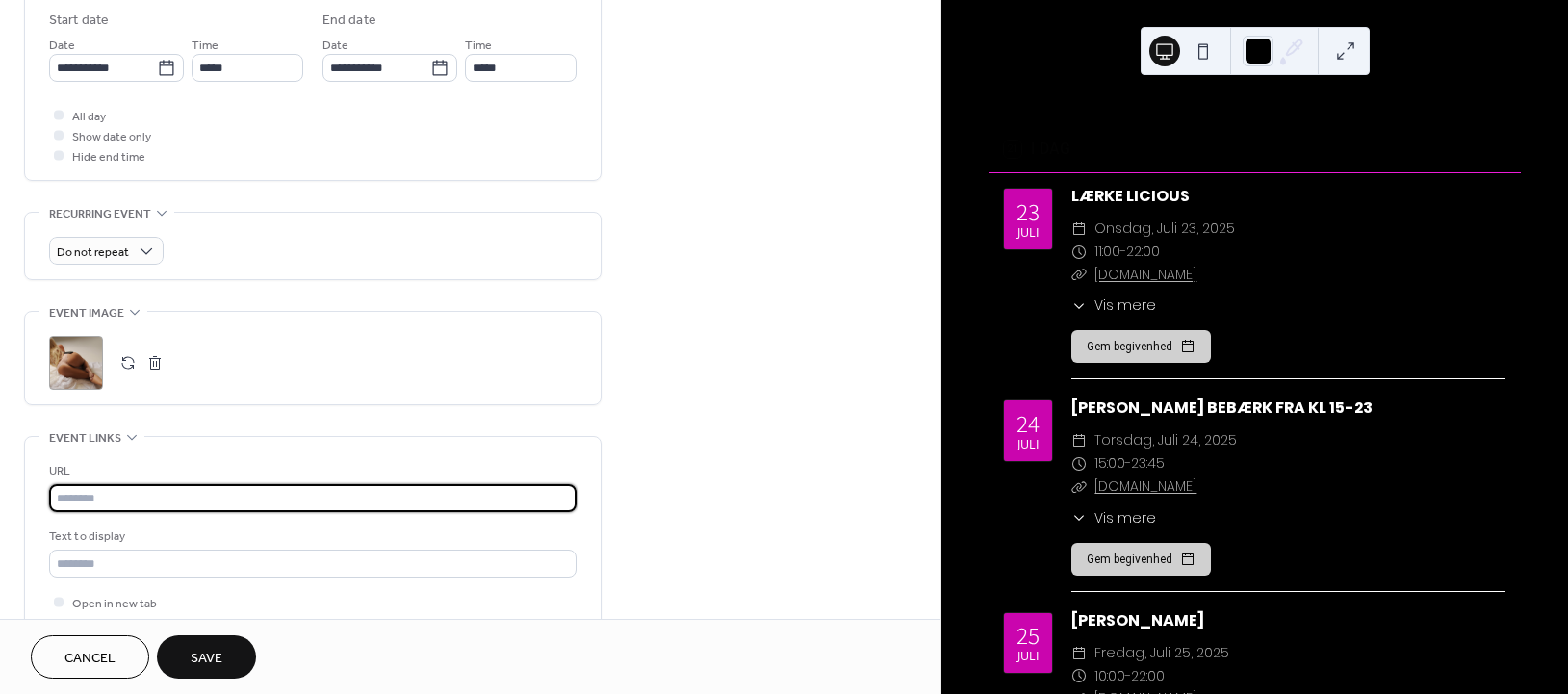 paste on "**********" 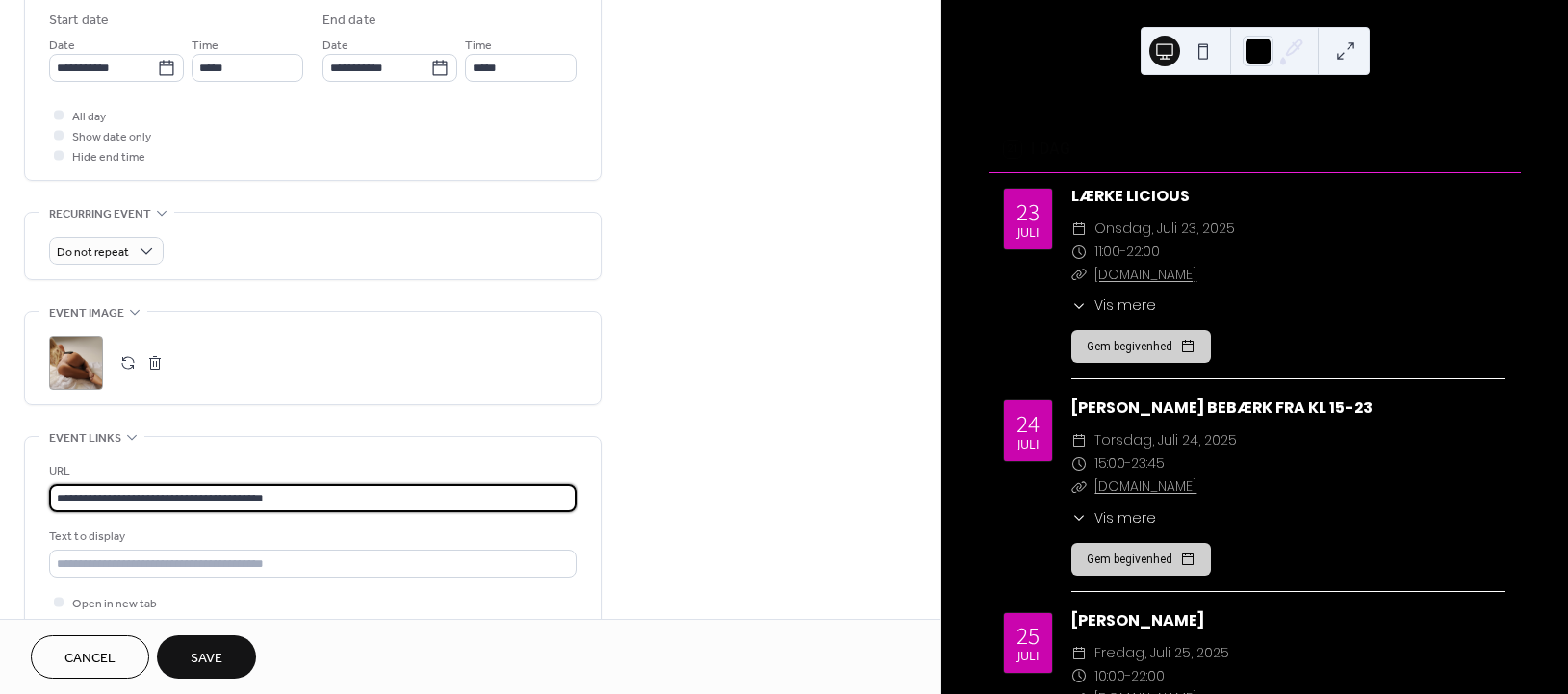 type on "**********" 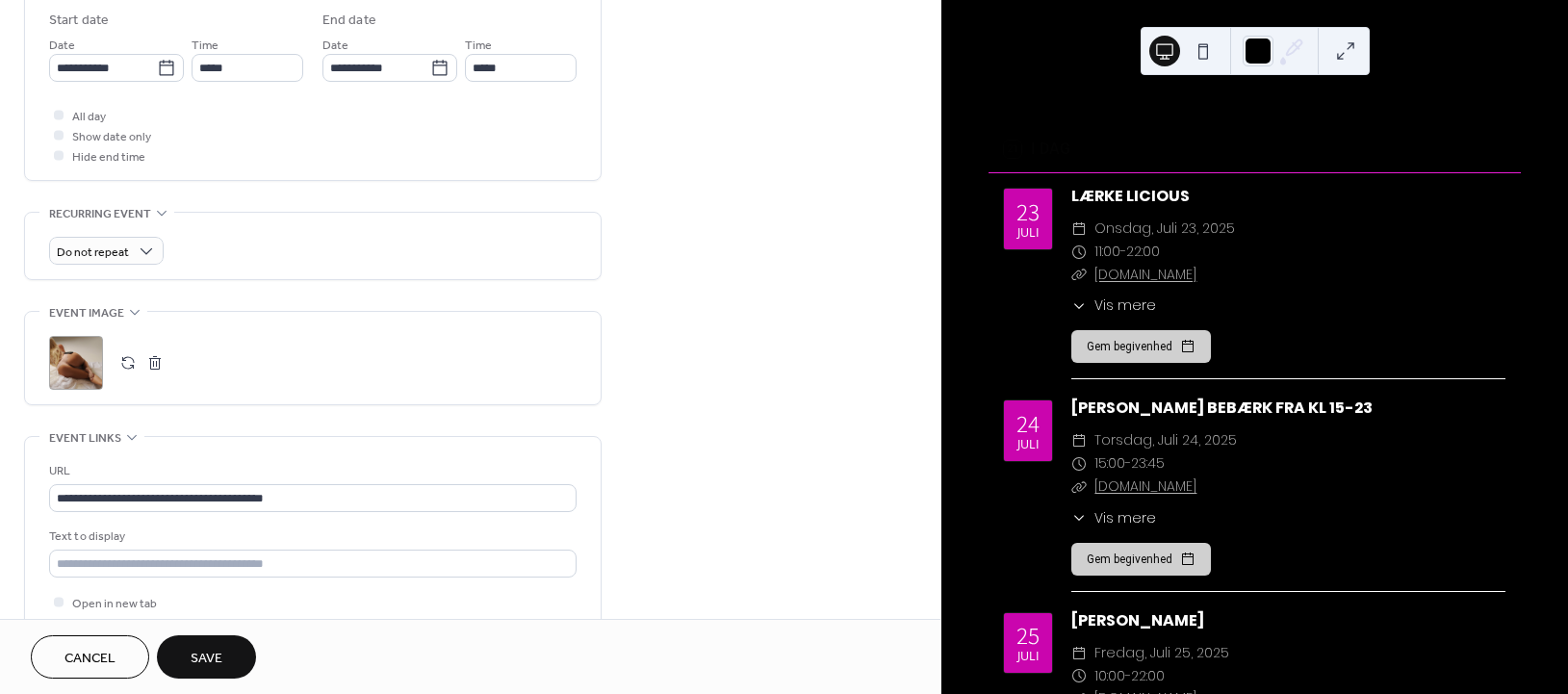 click on "Save" at bounding box center [206, 658] 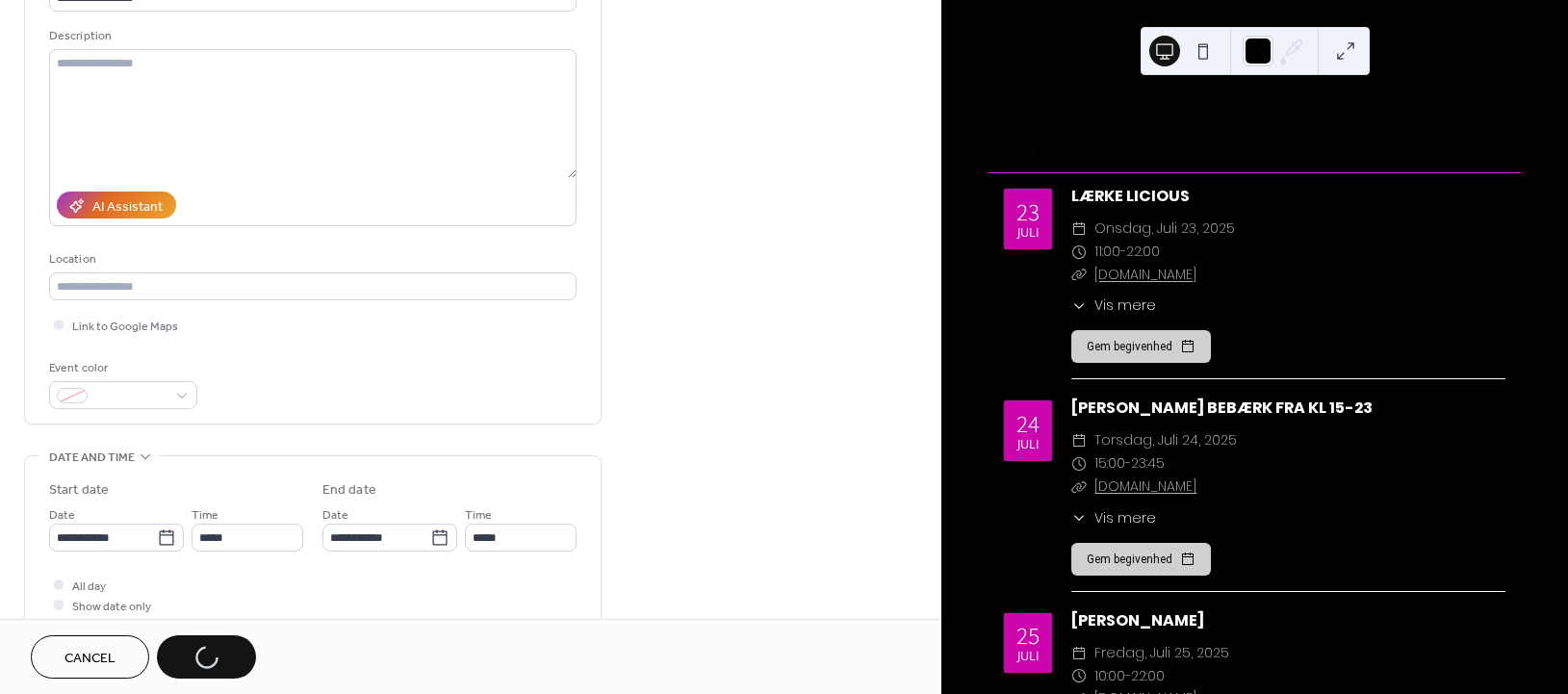 scroll, scrollTop: 128, scrollLeft: 0, axis: vertical 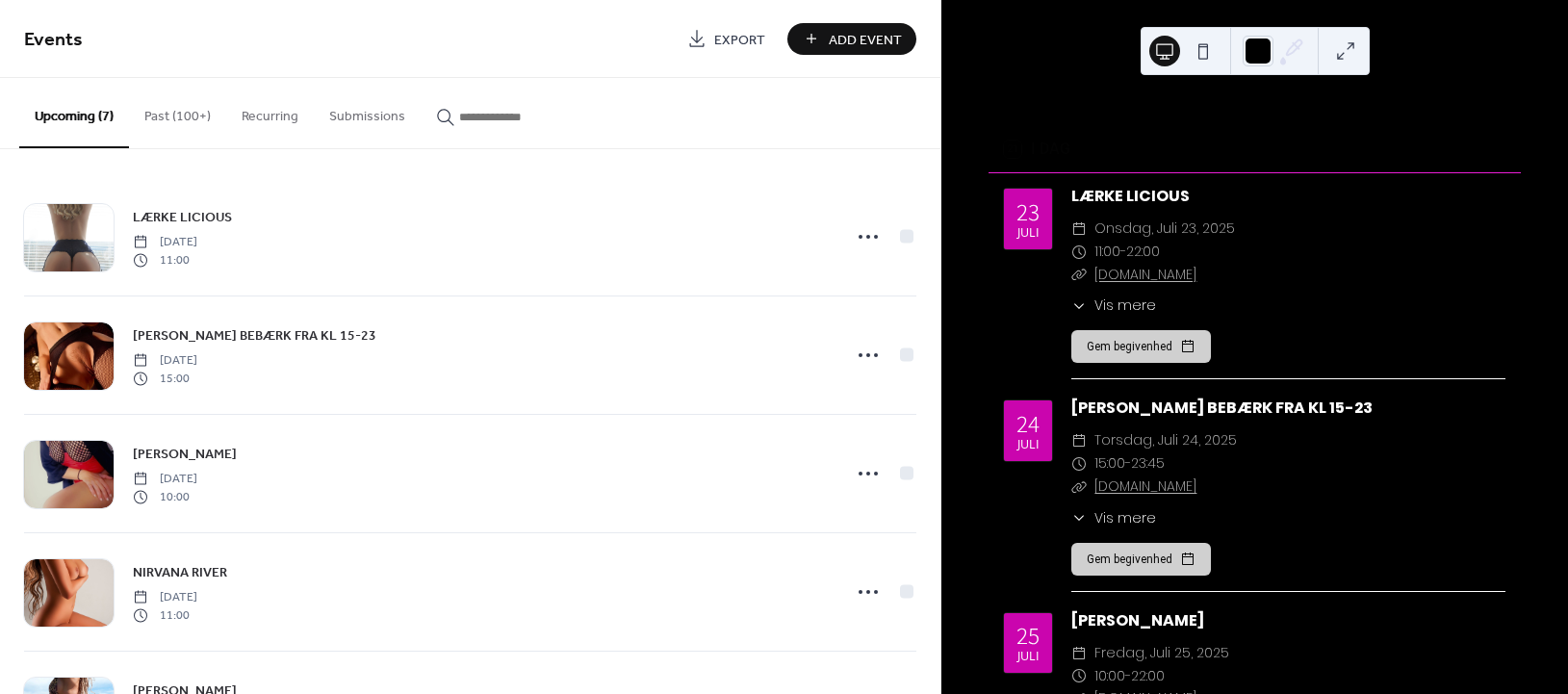 click on "Add Event" at bounding box center [865, 39] 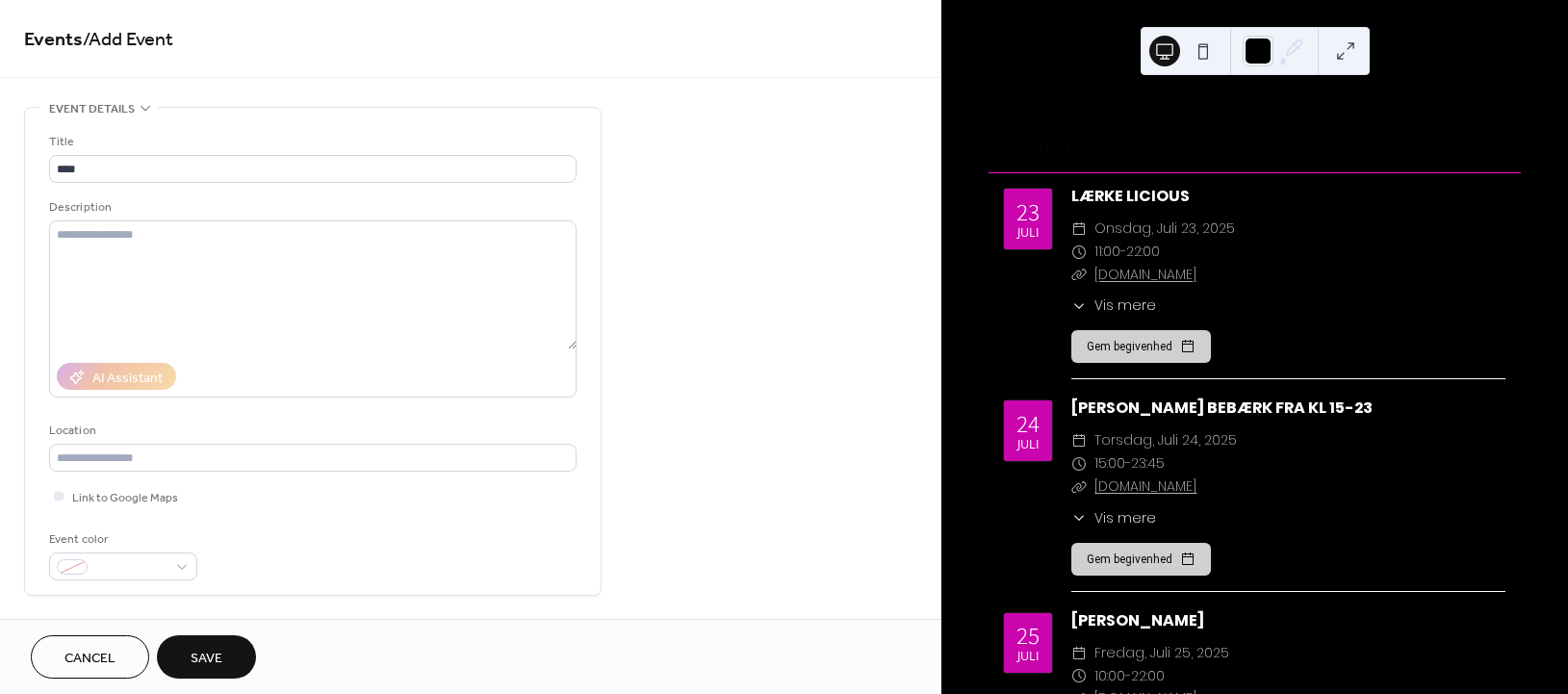 click on "**********" at bounding box center [470, 809] 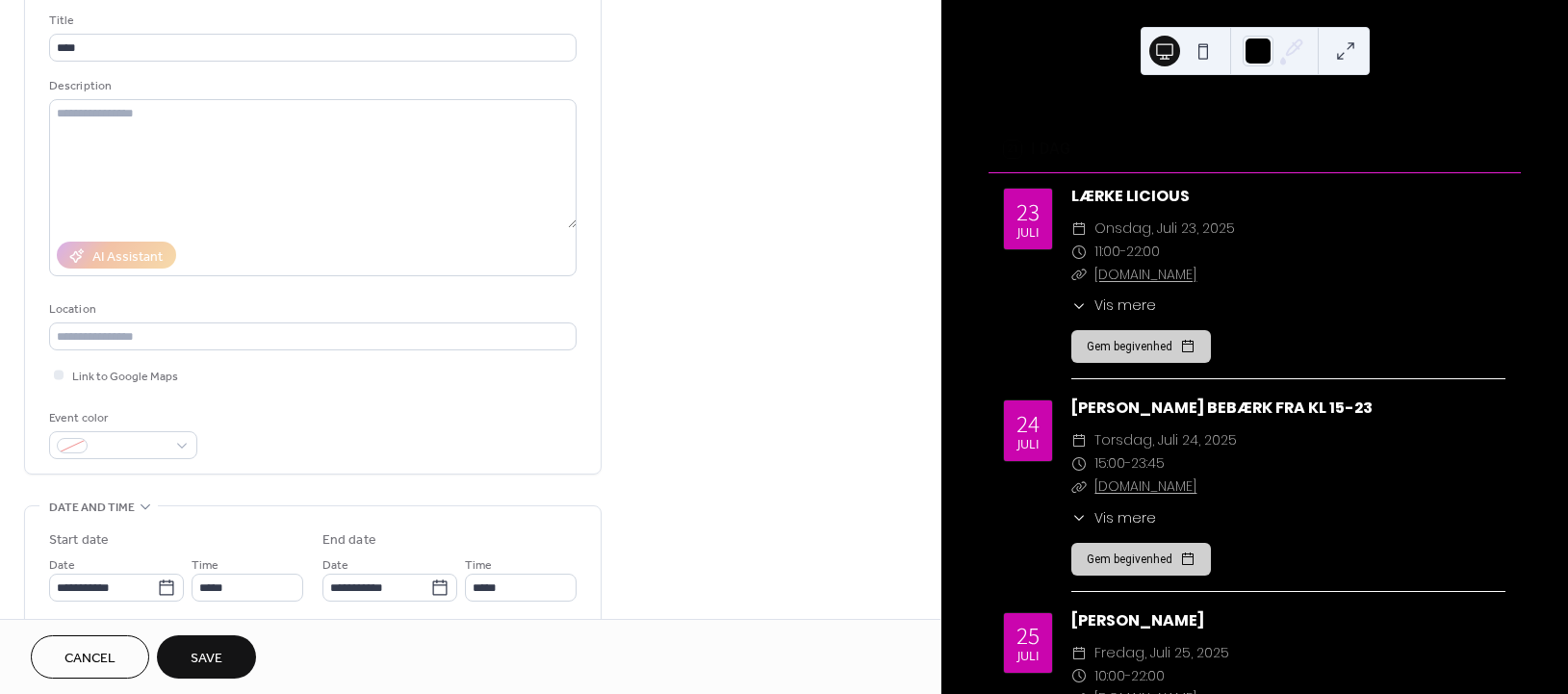 scroll, scrollTop: 128, scrollLeft: 0, axis: vertical 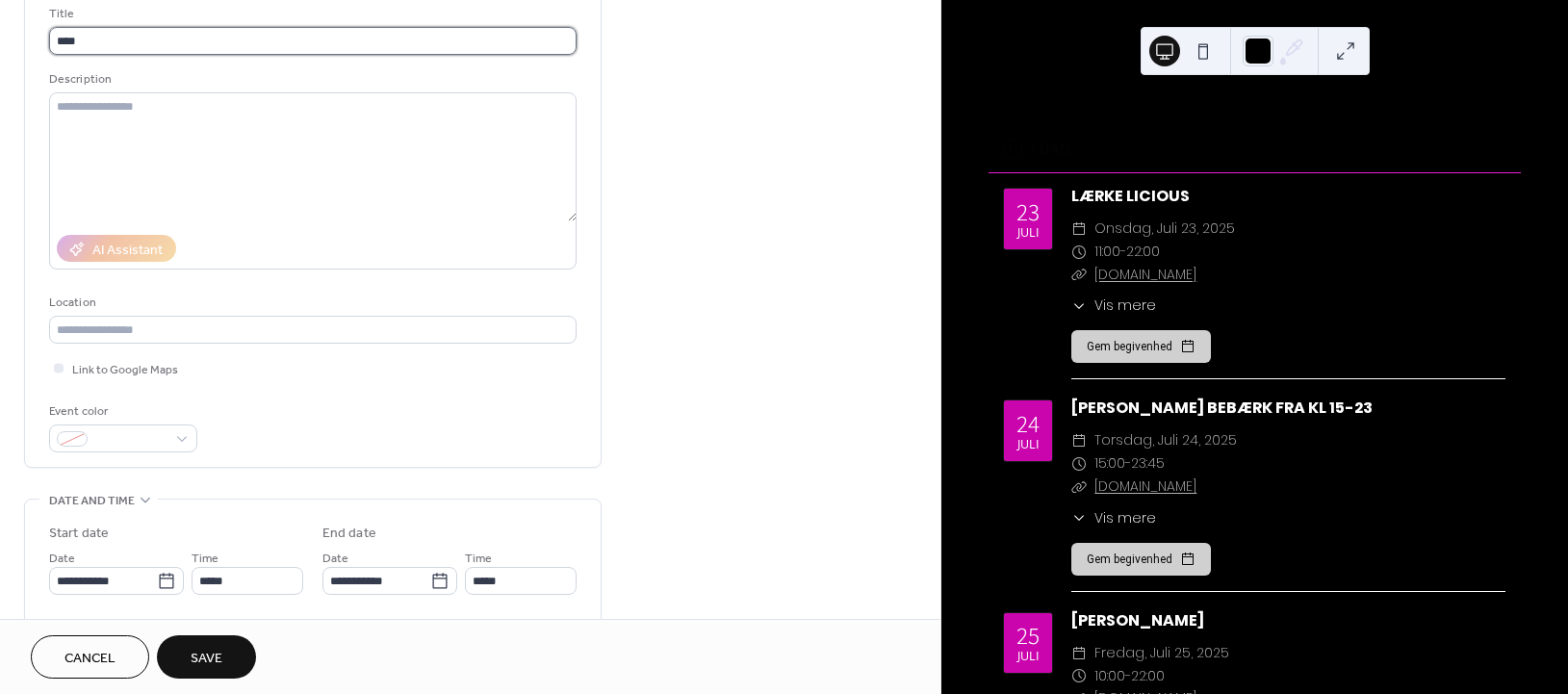 click on "****" at bounding box center [313, 40] 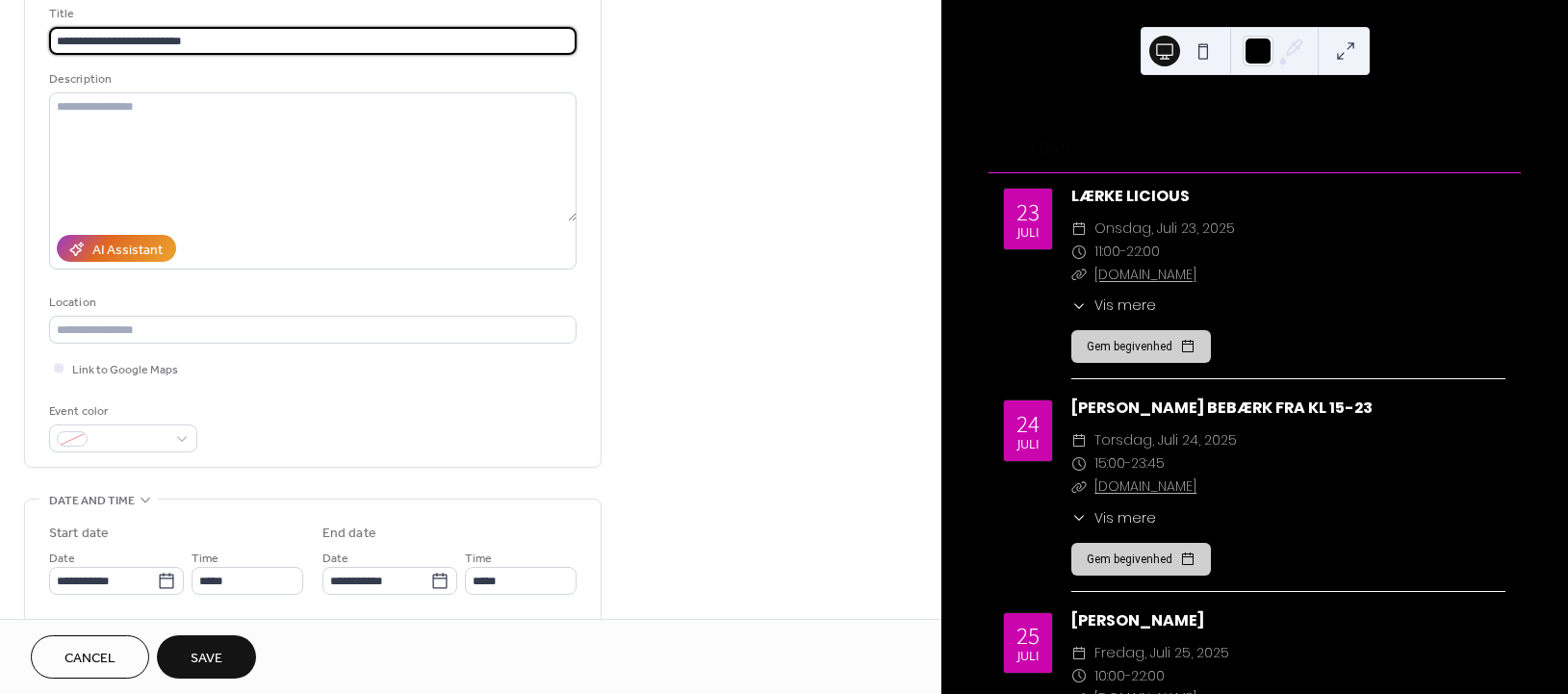 click on "**********" at bounding box center (313, 40) 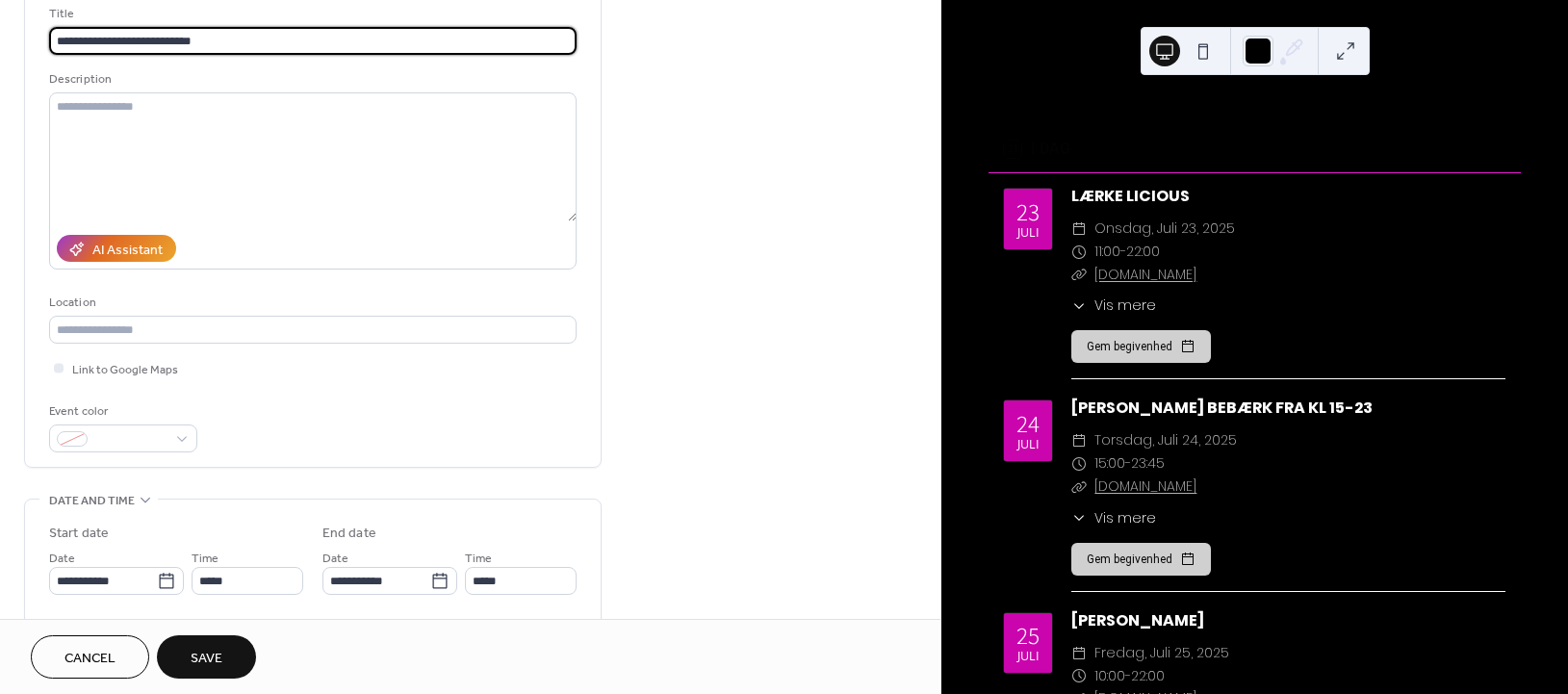 scroll, scrollTop: 385, scrollLeft: 0, axis: vertical 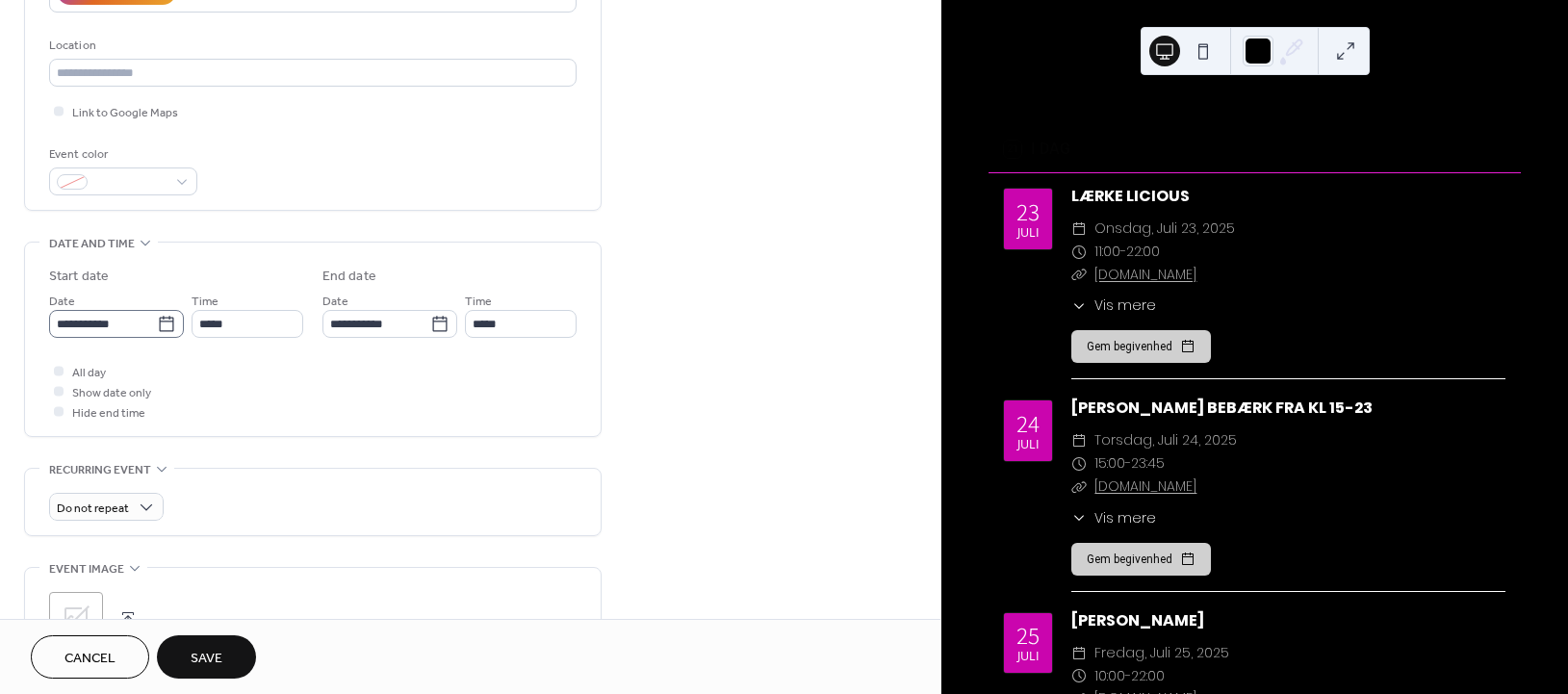 type on "**********" 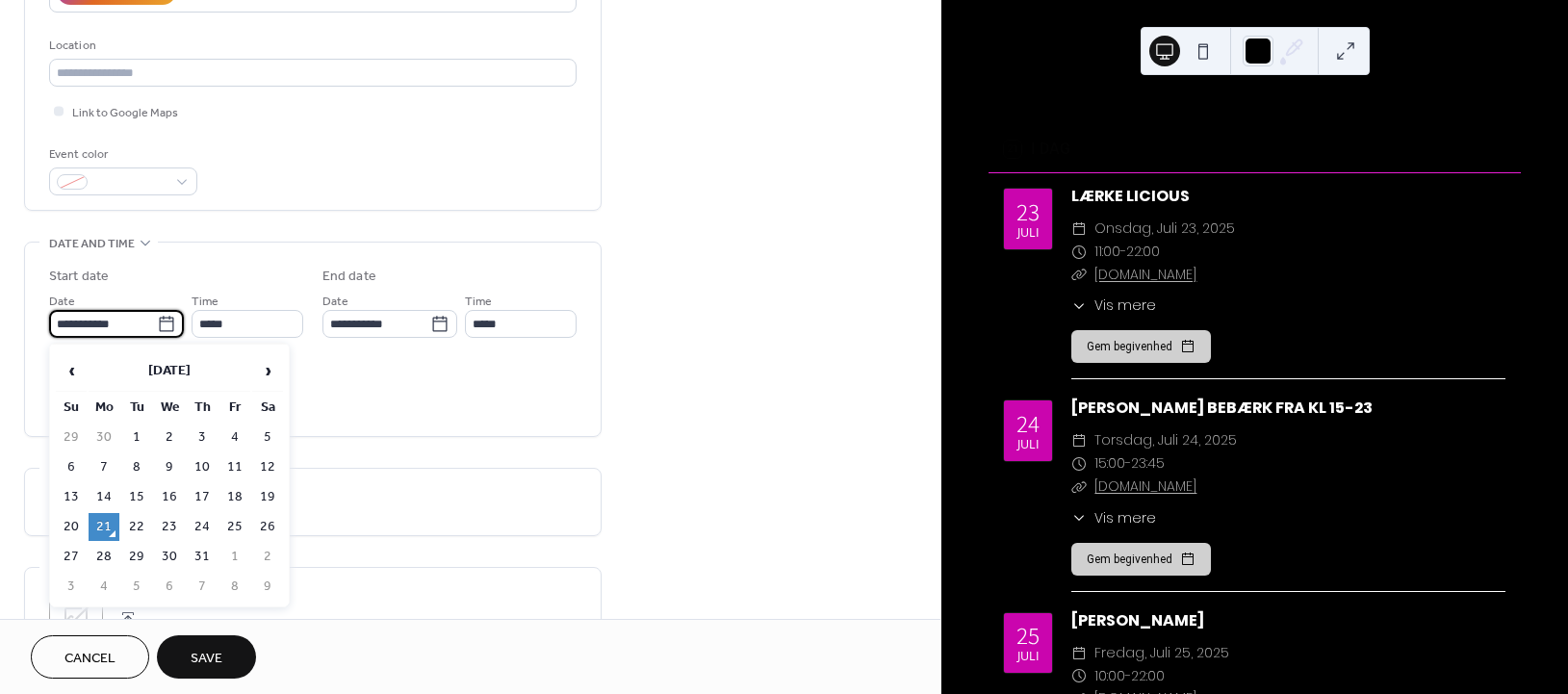 click on "**********" at bounding box center [103, 323] 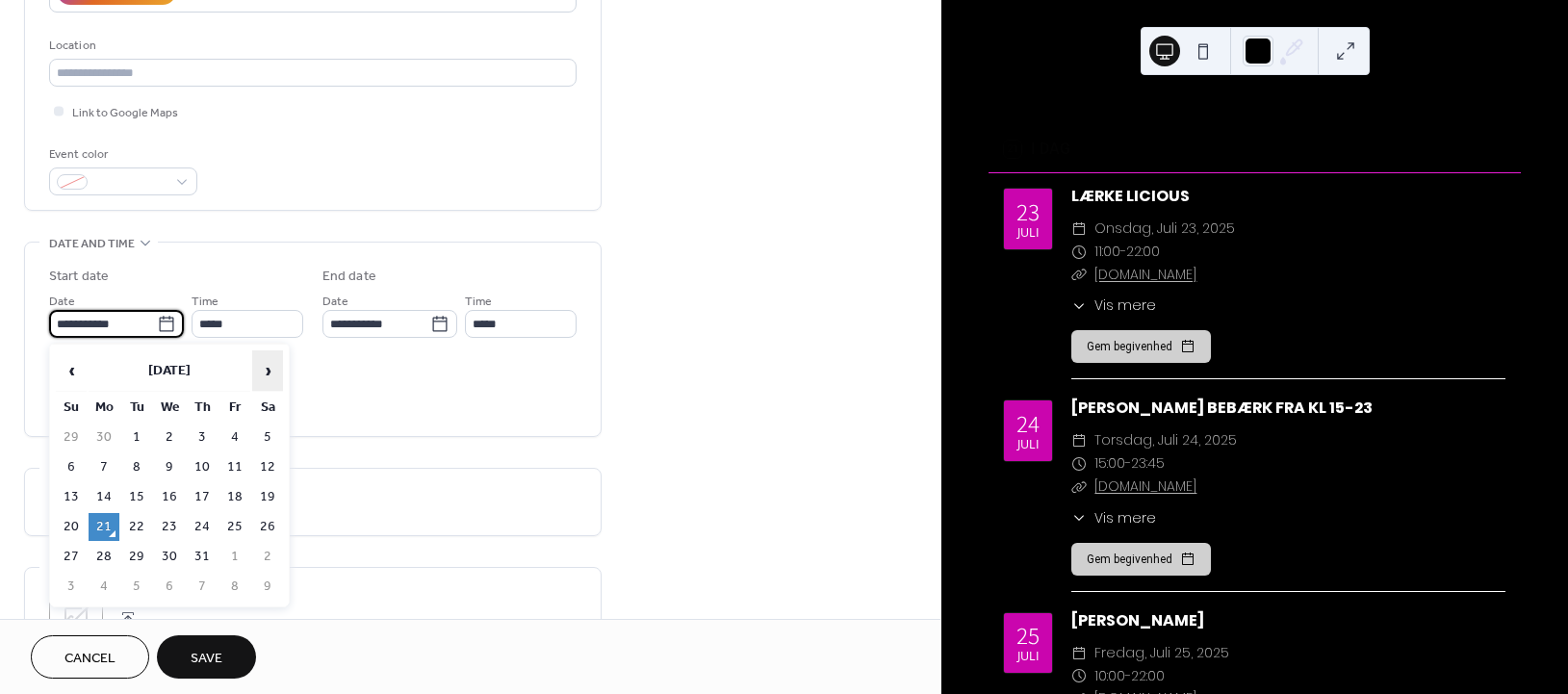 click on "›" at bounding box center [268, 371] 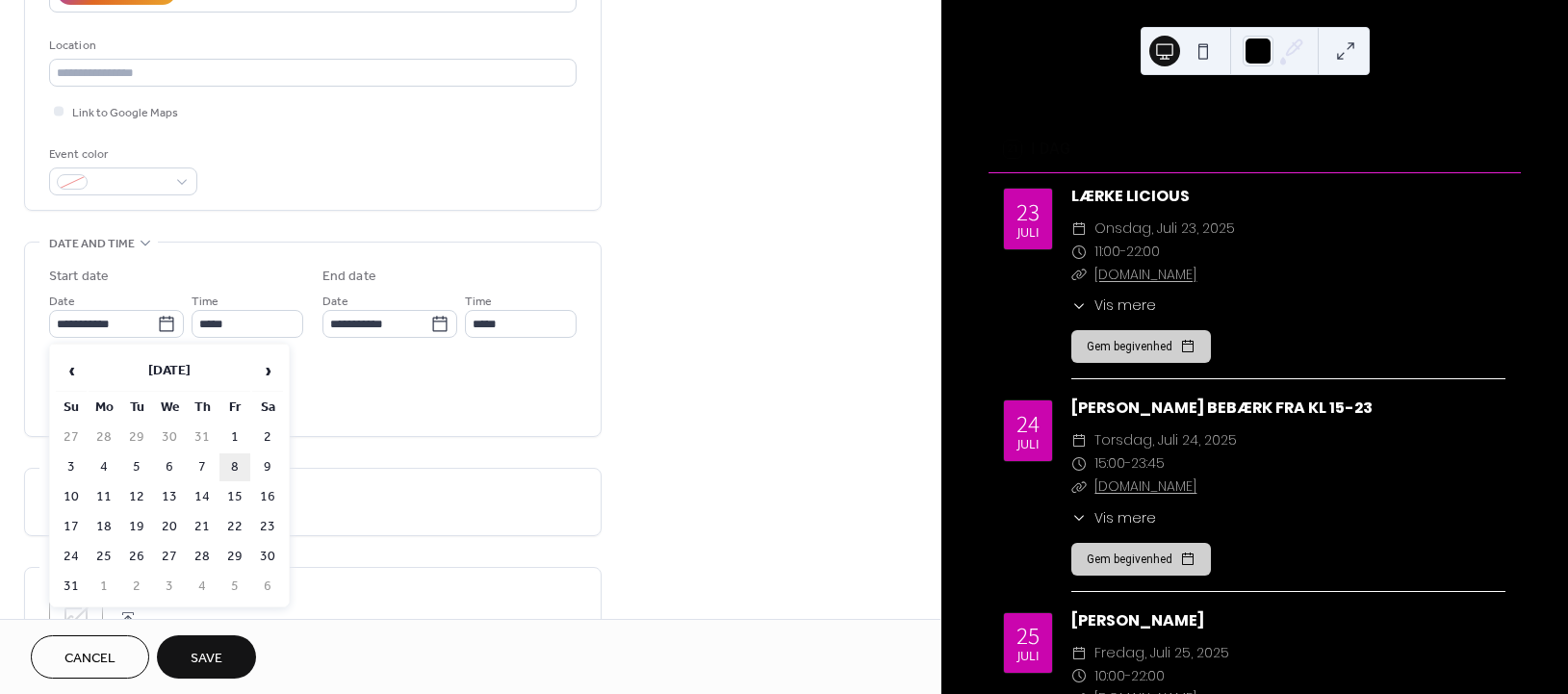 click on "8" at bounding box center (235, 467) 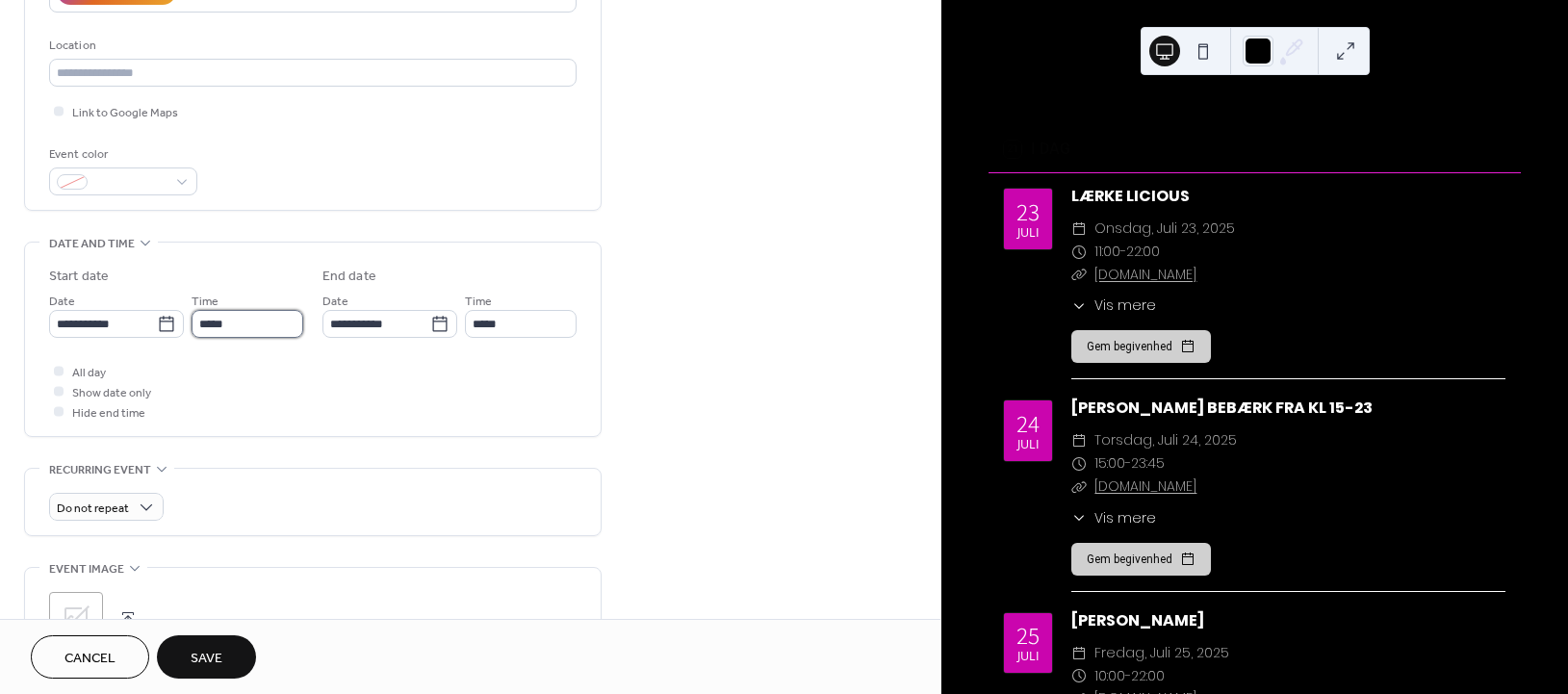 click on "*****" at bounding box center (247, 323) 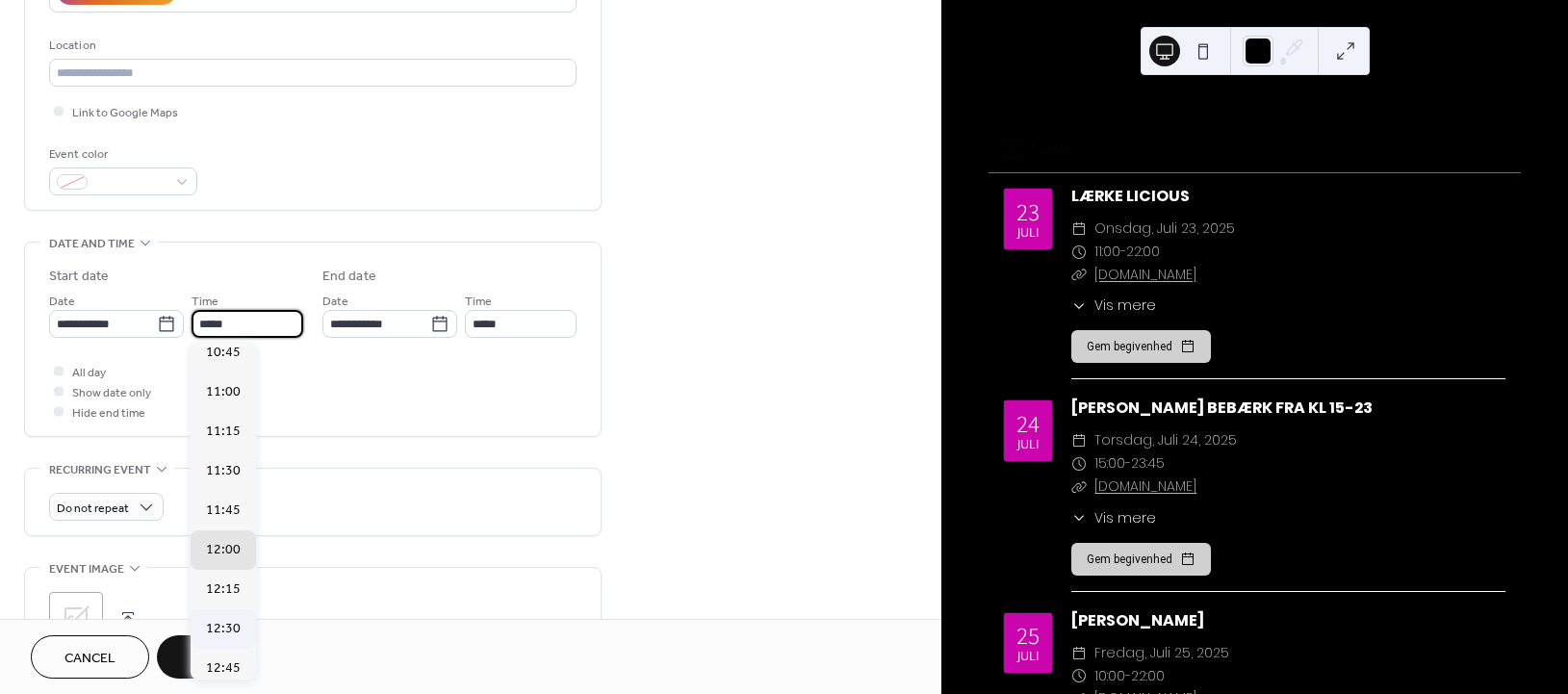 scroll, scrollTop: 1704, scrollLeft: 0, axis: vertical 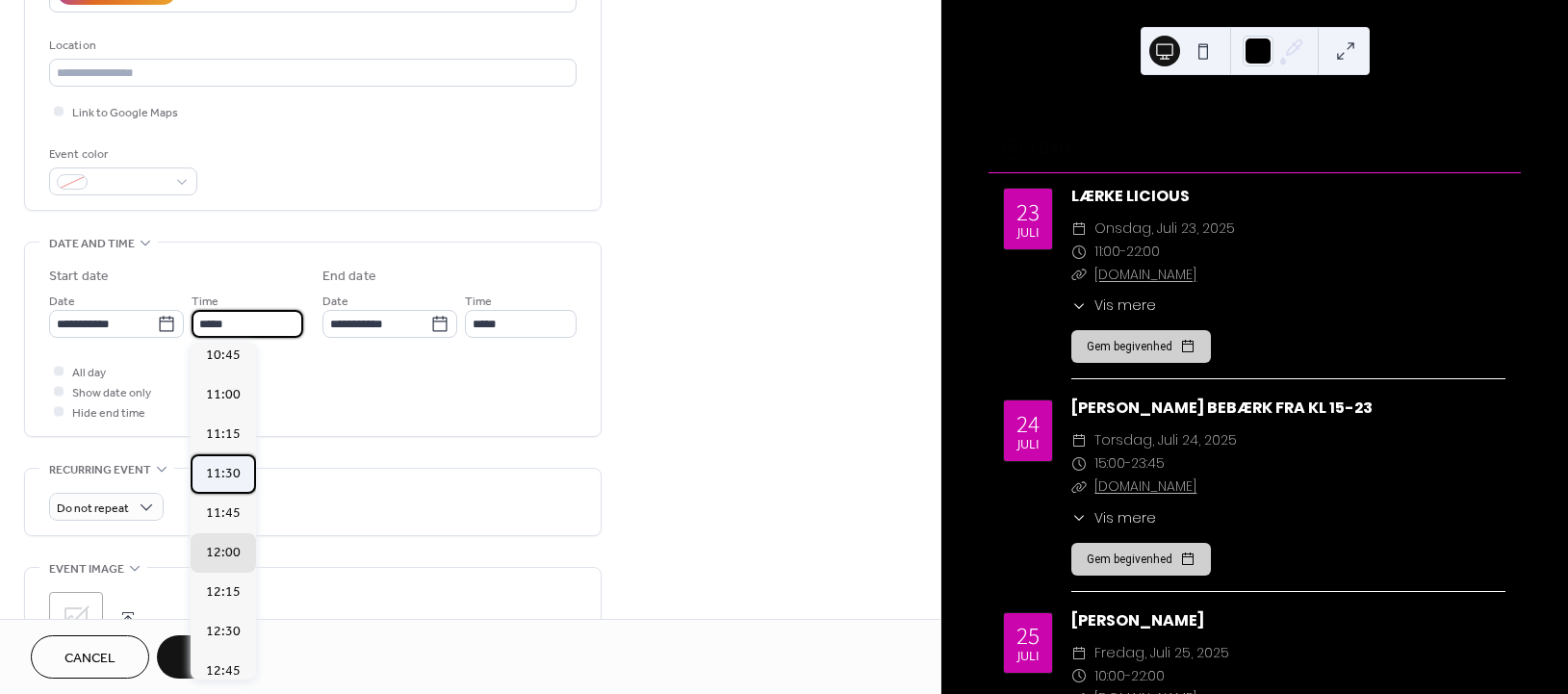 click on "11:30" at bounding box center [223, 474] 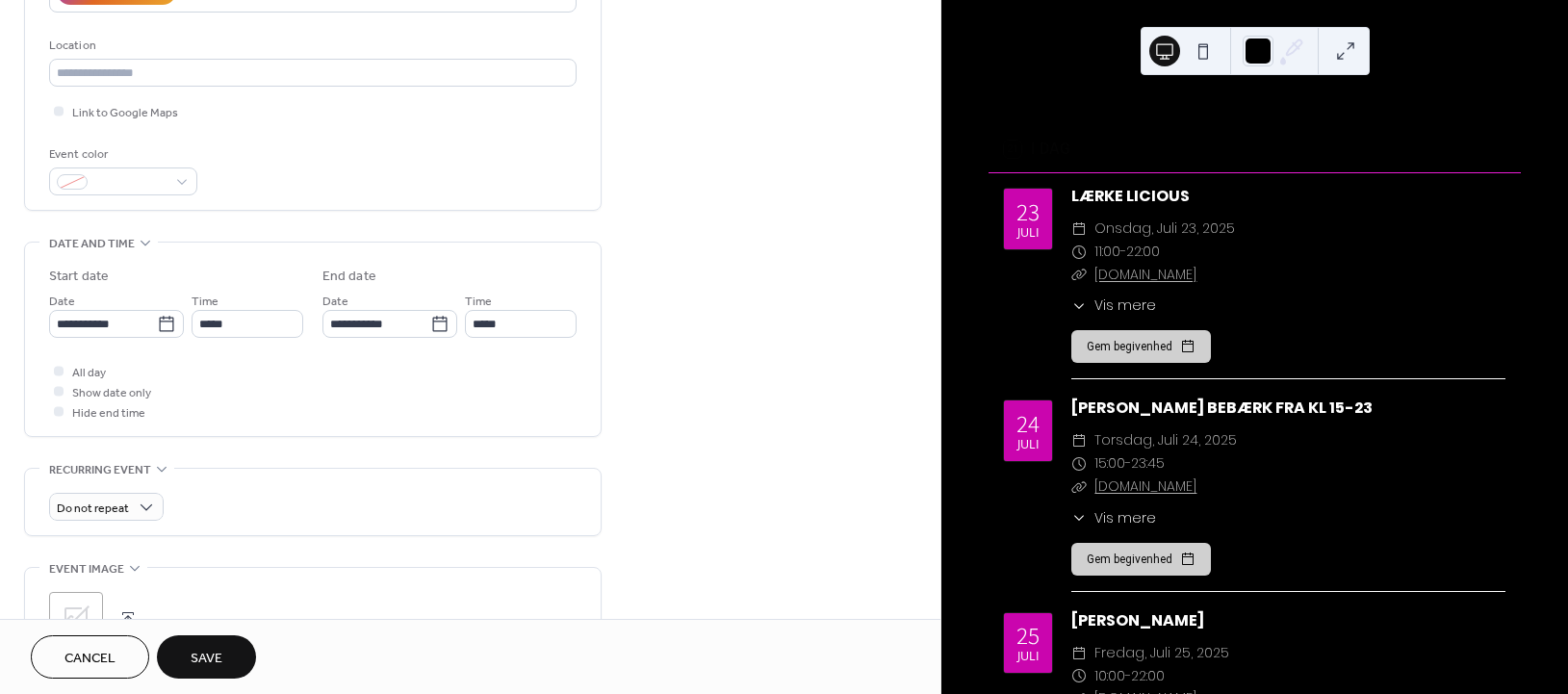 type on "*****" 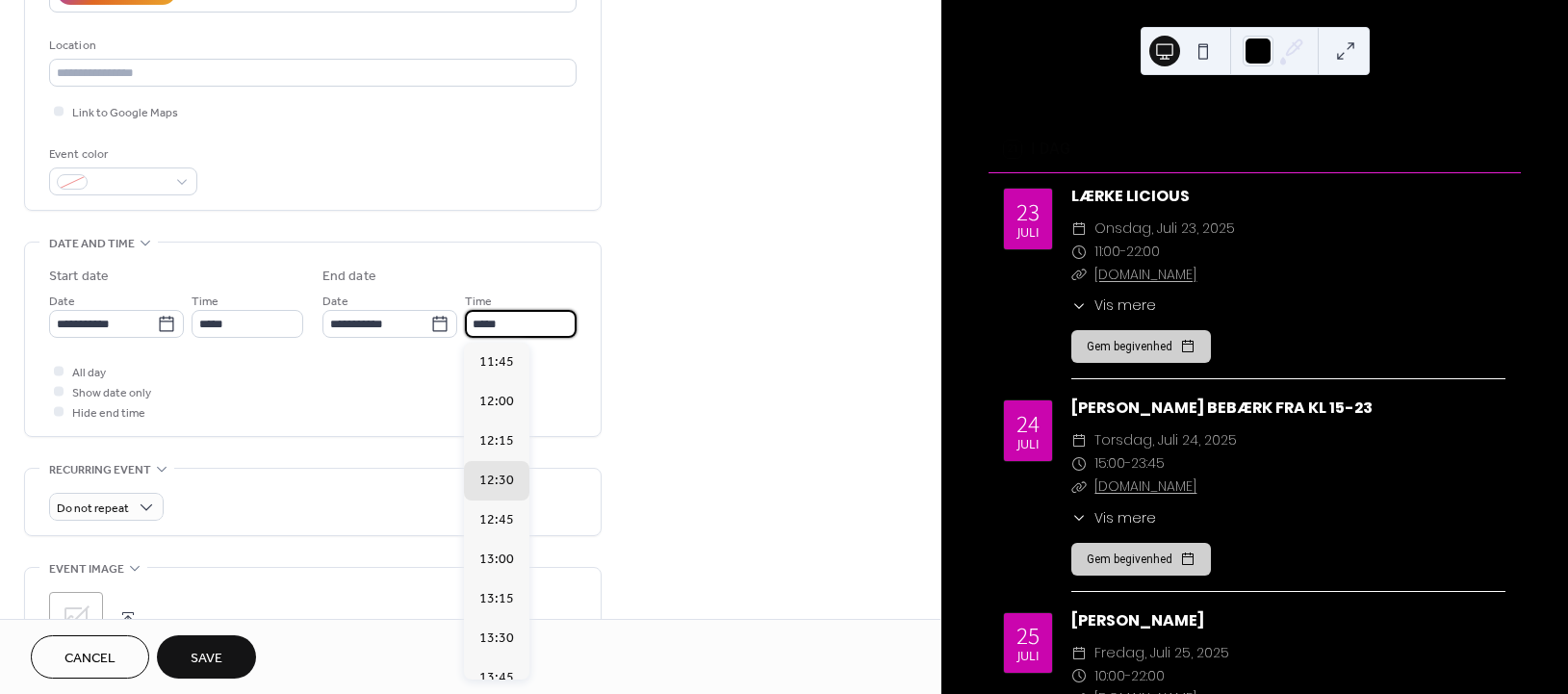 click on "*****" at bounding box center (521, 323) 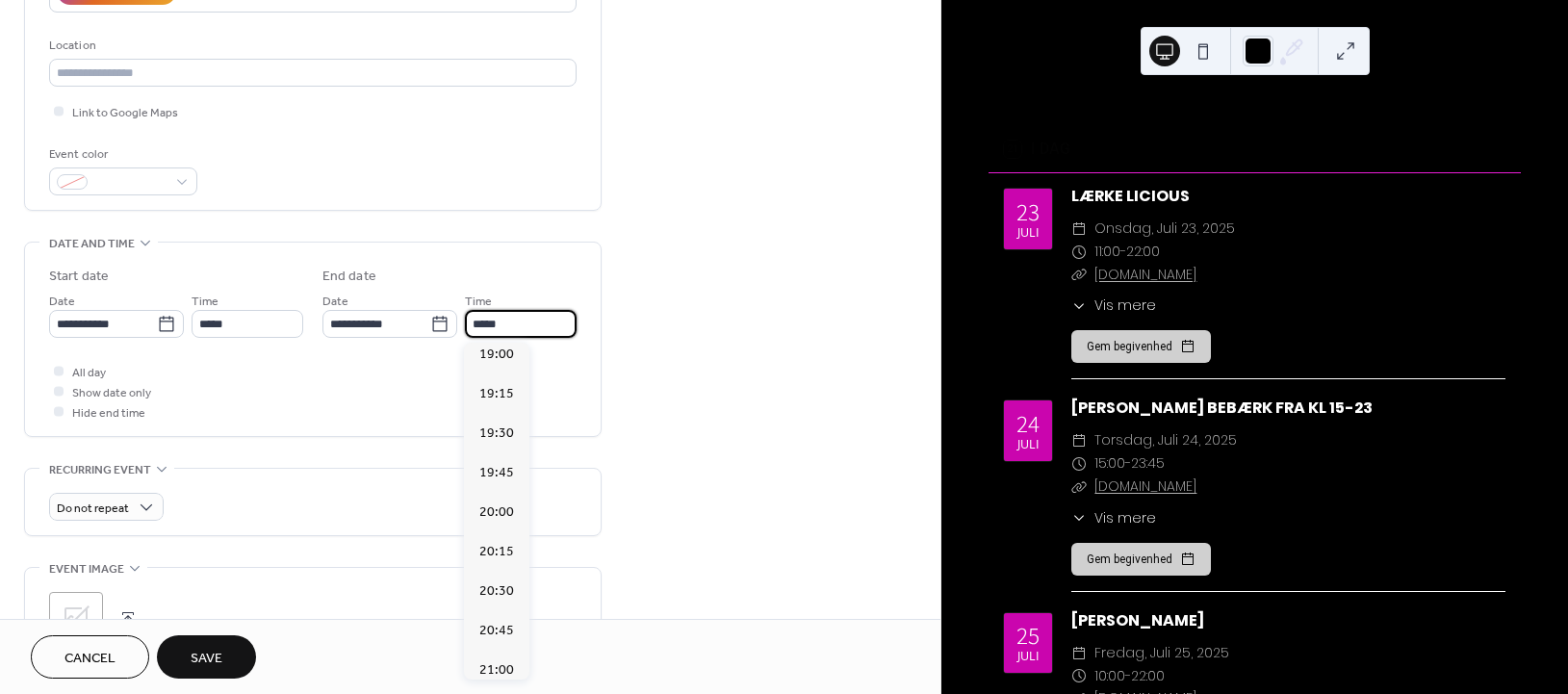 scroll, scrollTop: 1155, scrollLeft: 0, axis: vertical 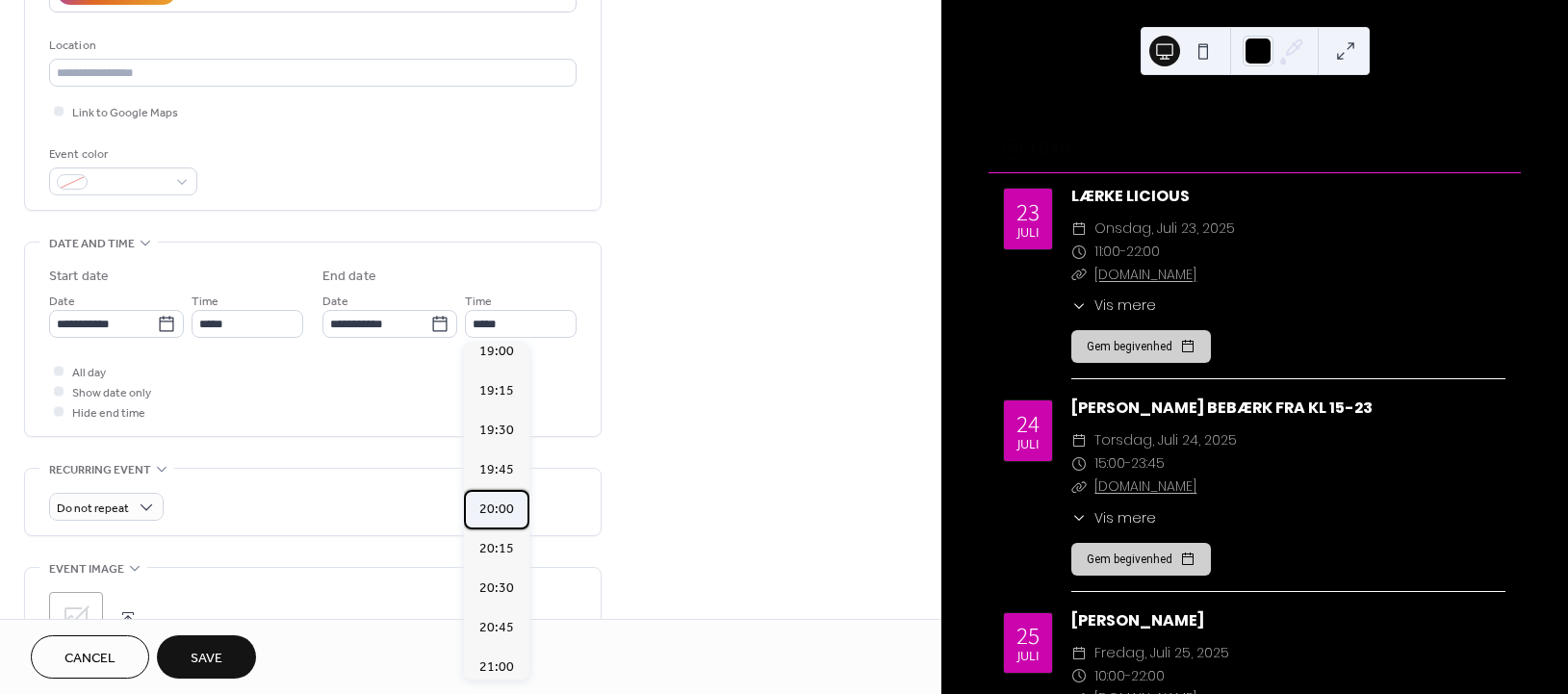 click on "20:00" at bounding box center [497, 509] 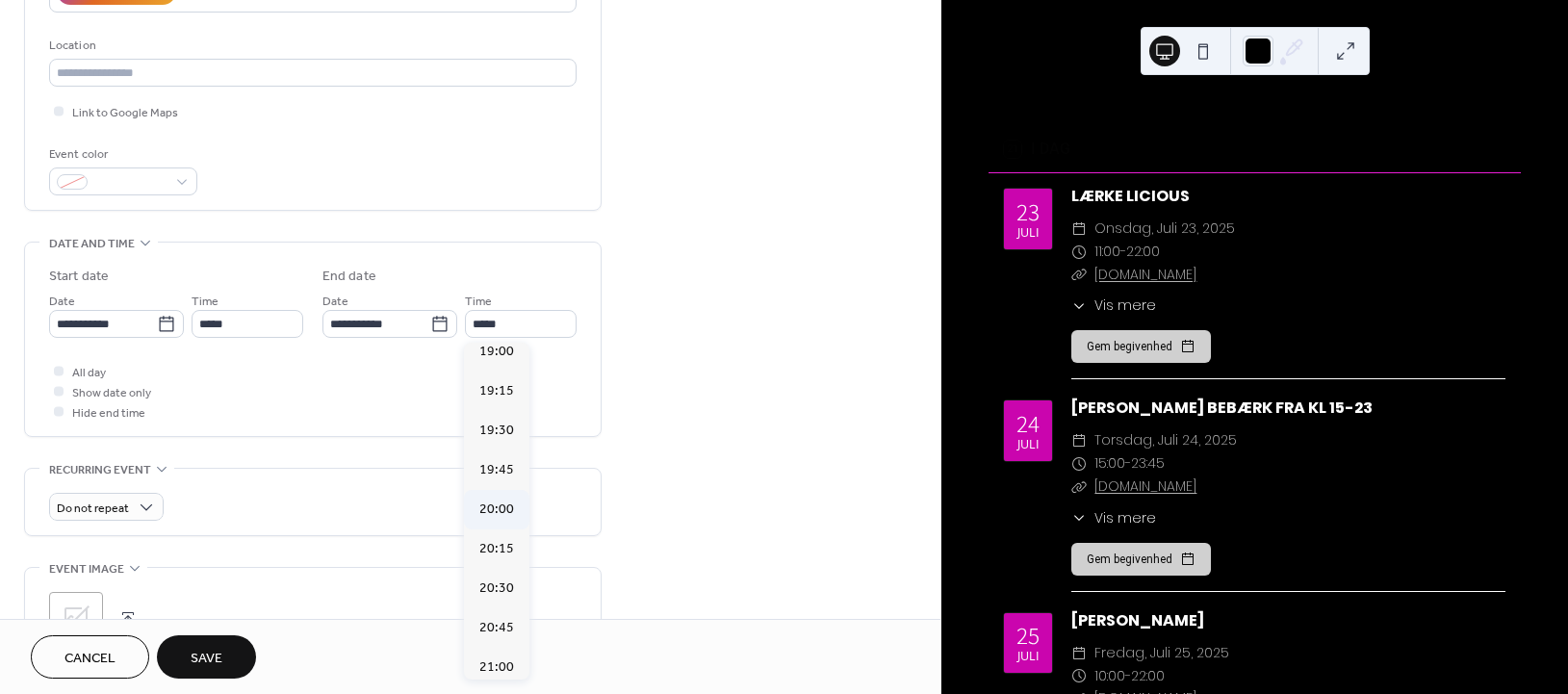 type on "*****" 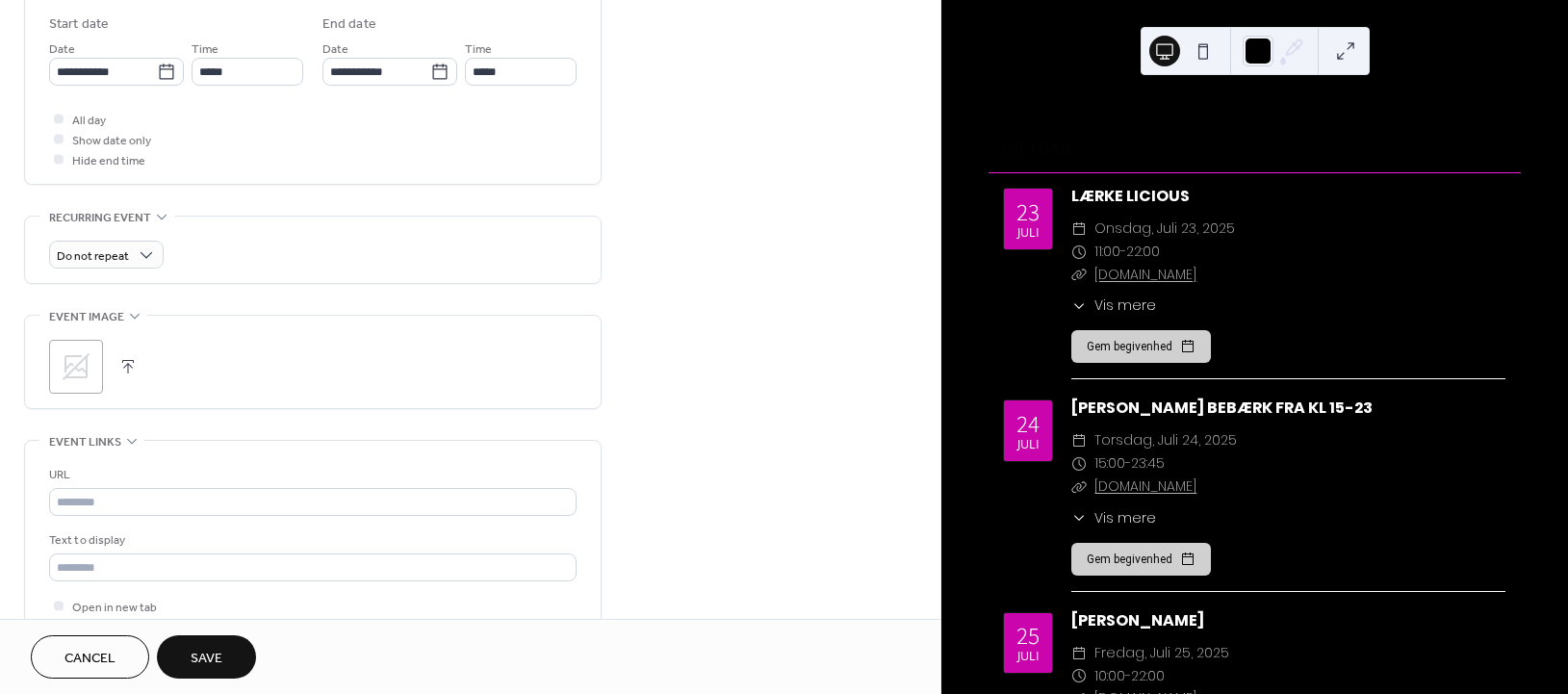 scroll, scrollTop: 641, scrollLeft: 0, axis: vertical 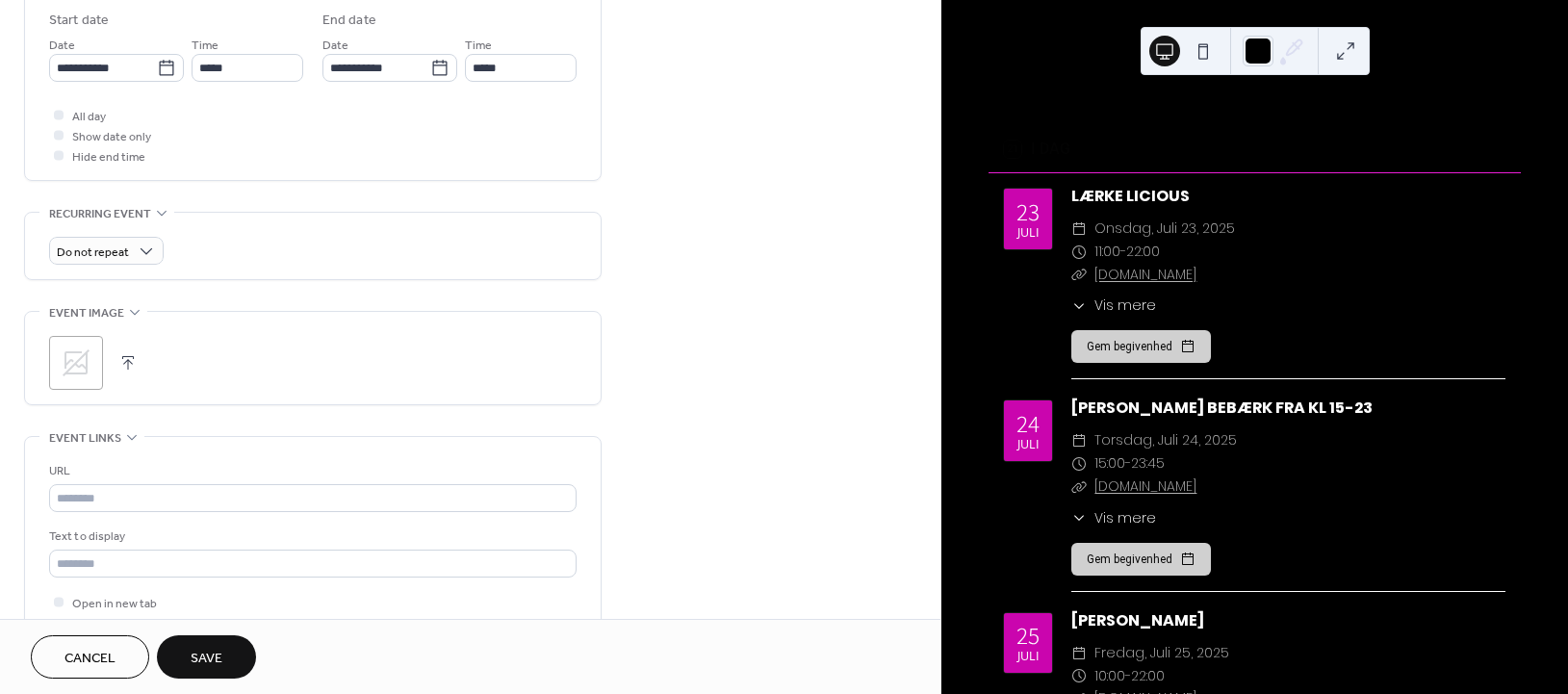 click 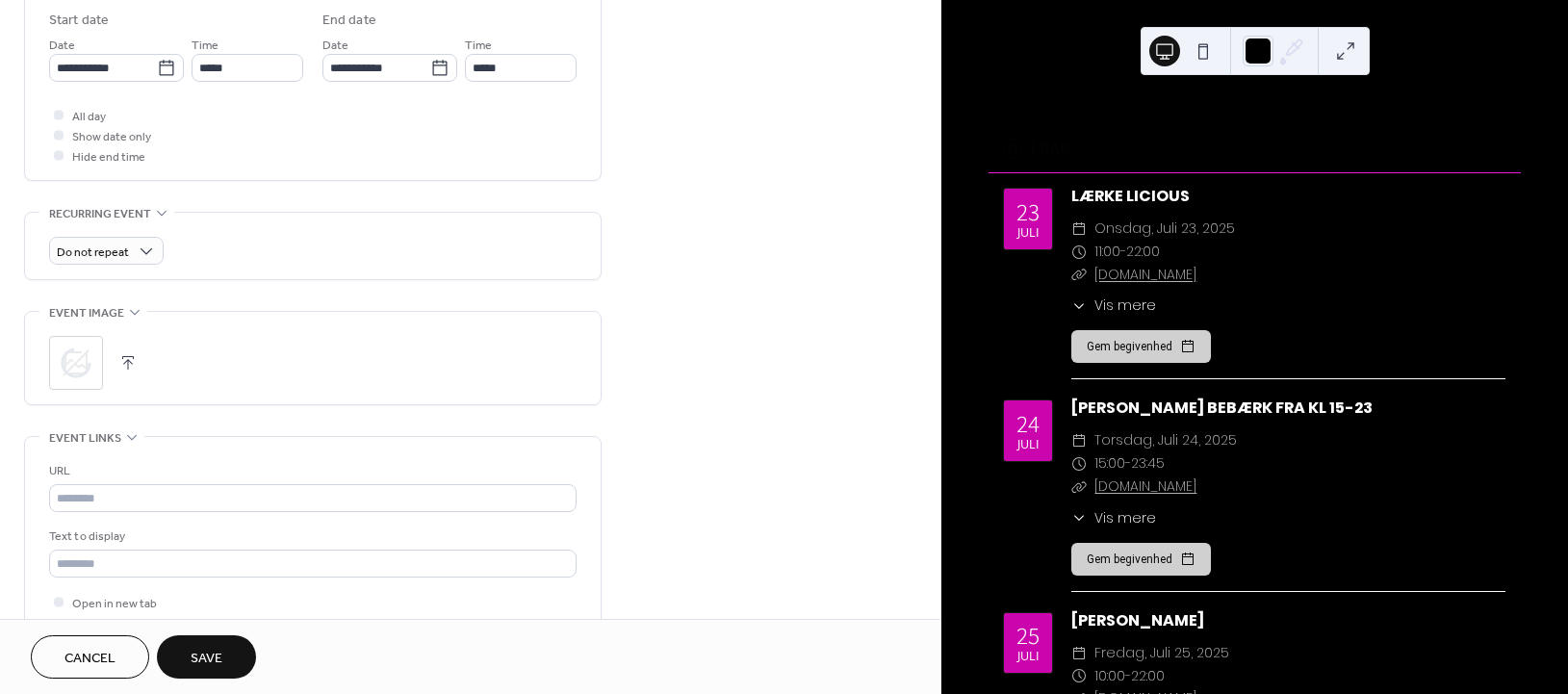 click 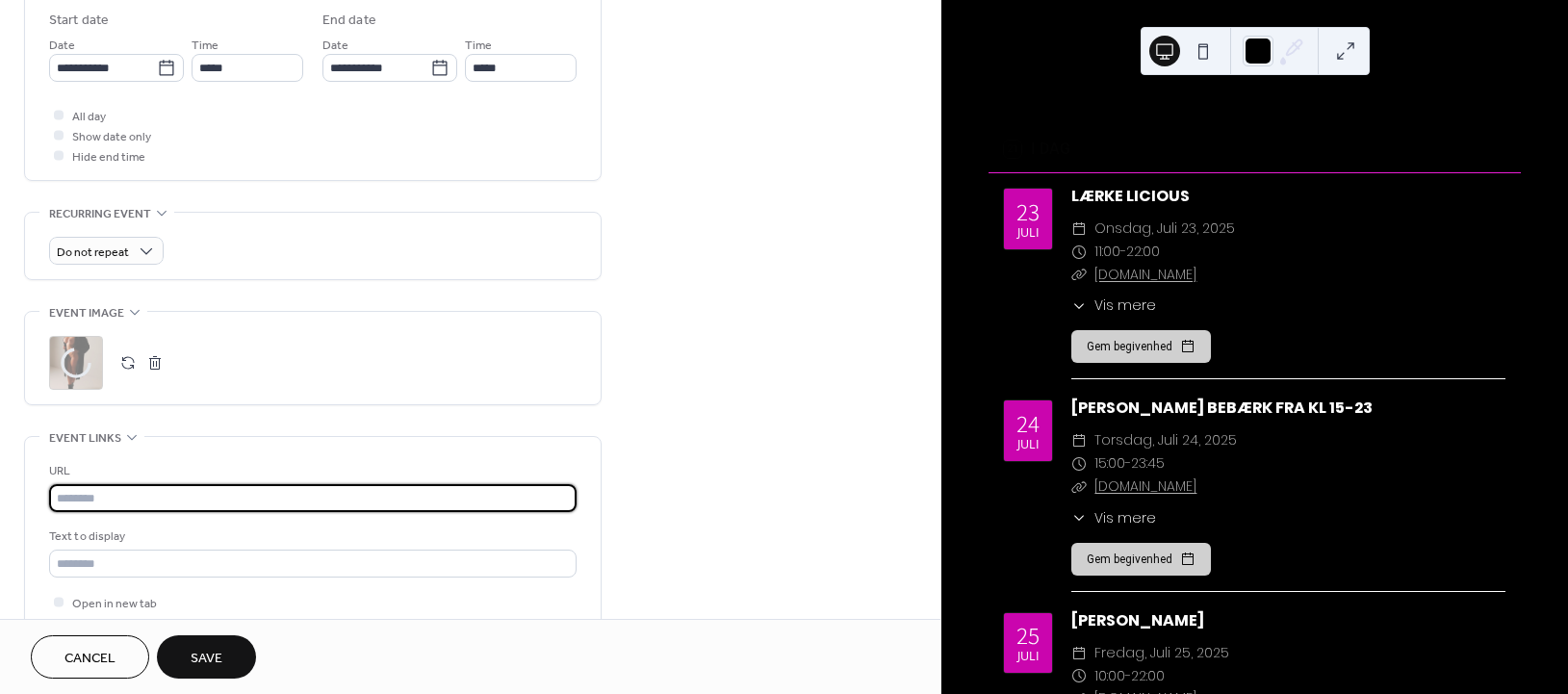 click at bounding box center [313, 498] 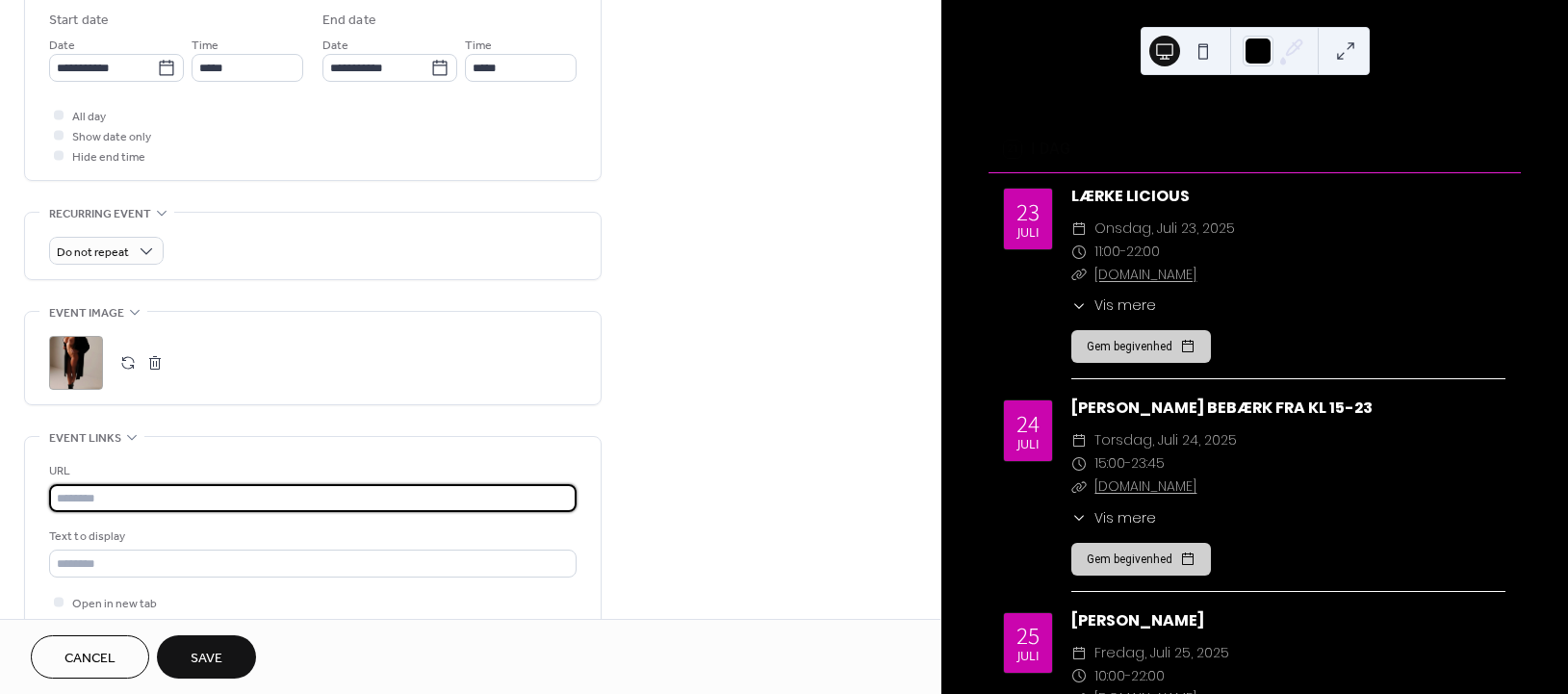 type on "**********" 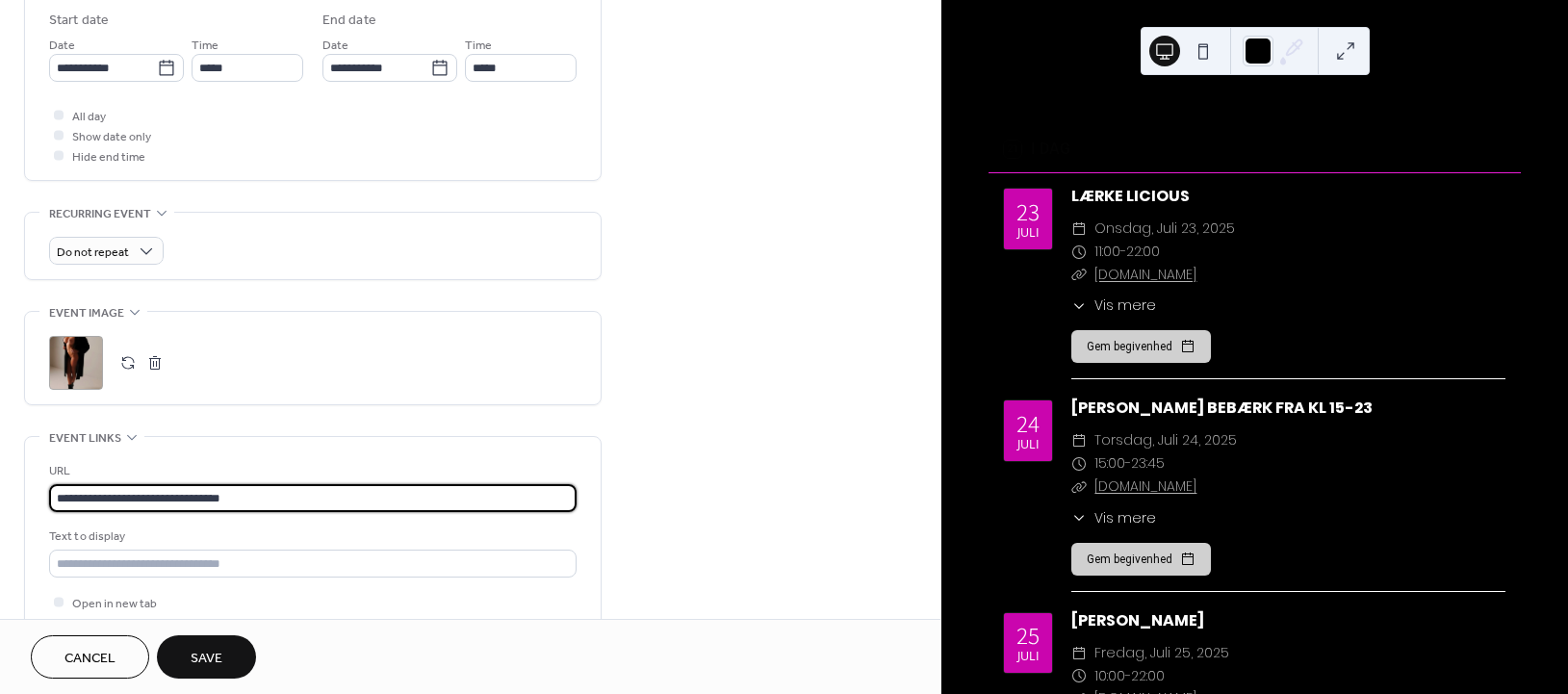 scroll, scrollTop: 770, scrollLeft: 0, axis: vertical 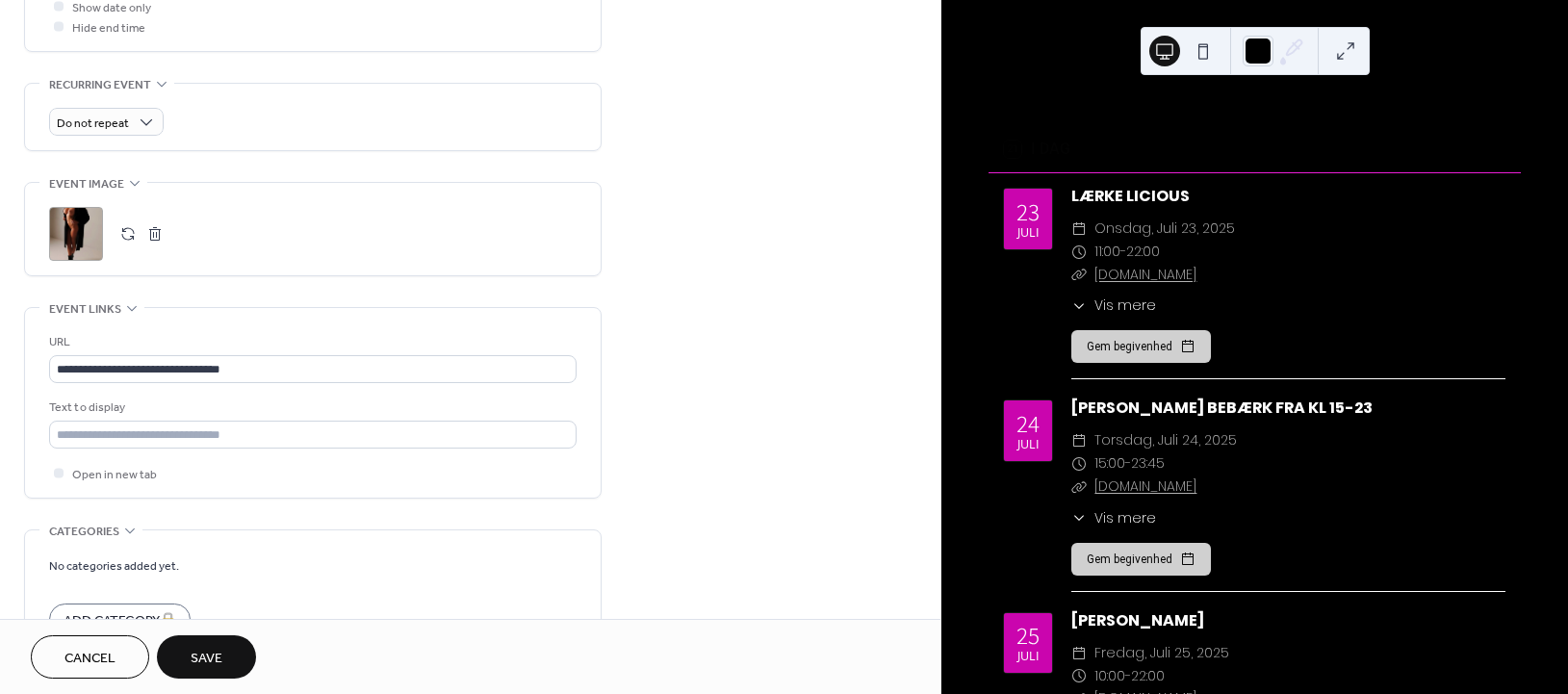 click on "Save" at bounding box center [206, 658] 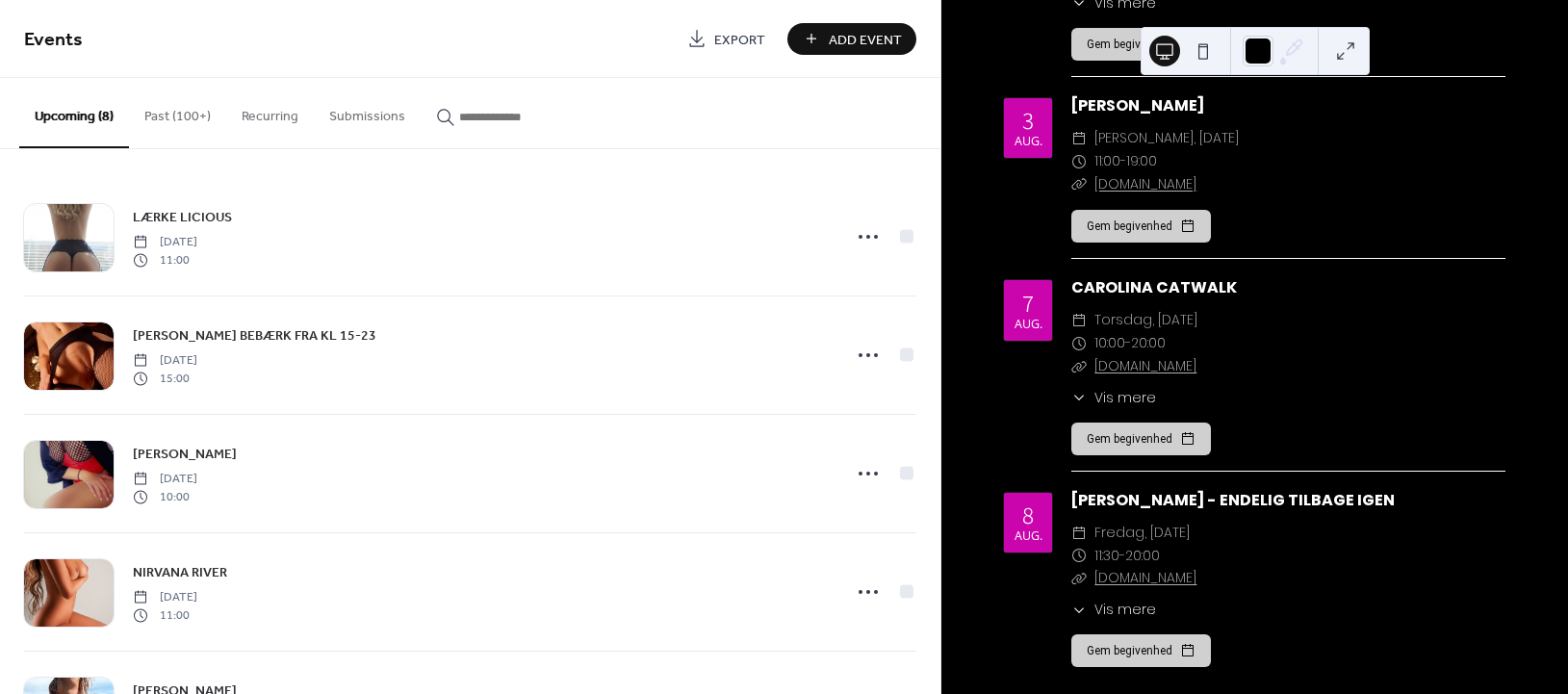scroll, scrollTop: 686, scrollLeft: 0, axis: vertical 